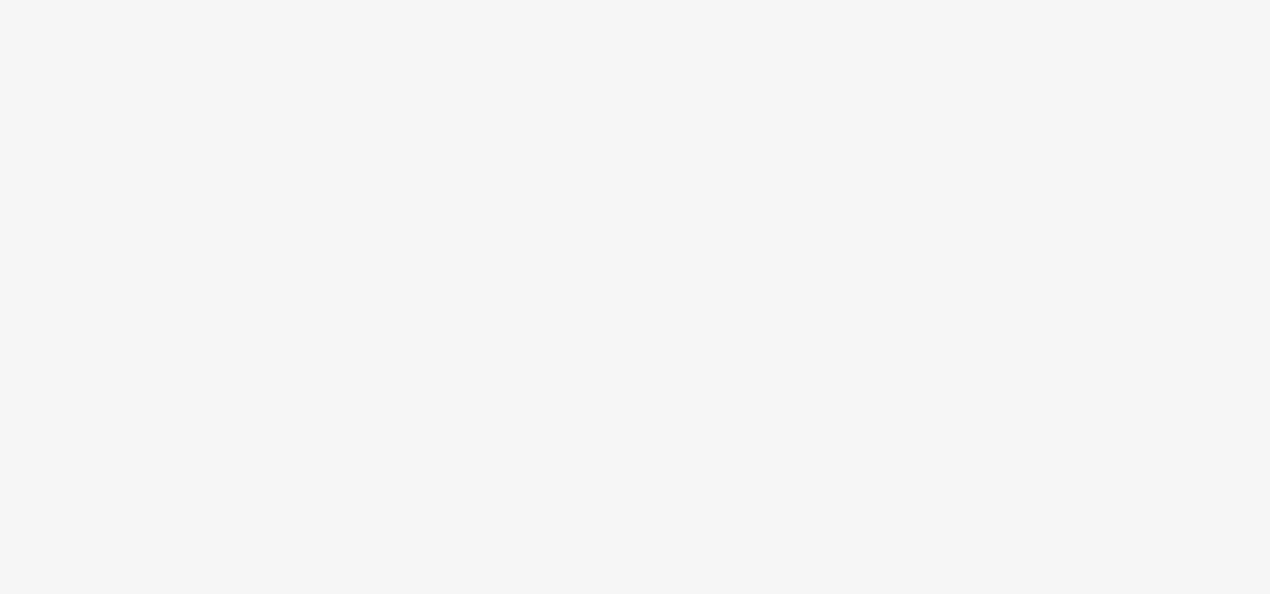 scroll, scrollTop: 0, scrollLeft: 0, axis: both 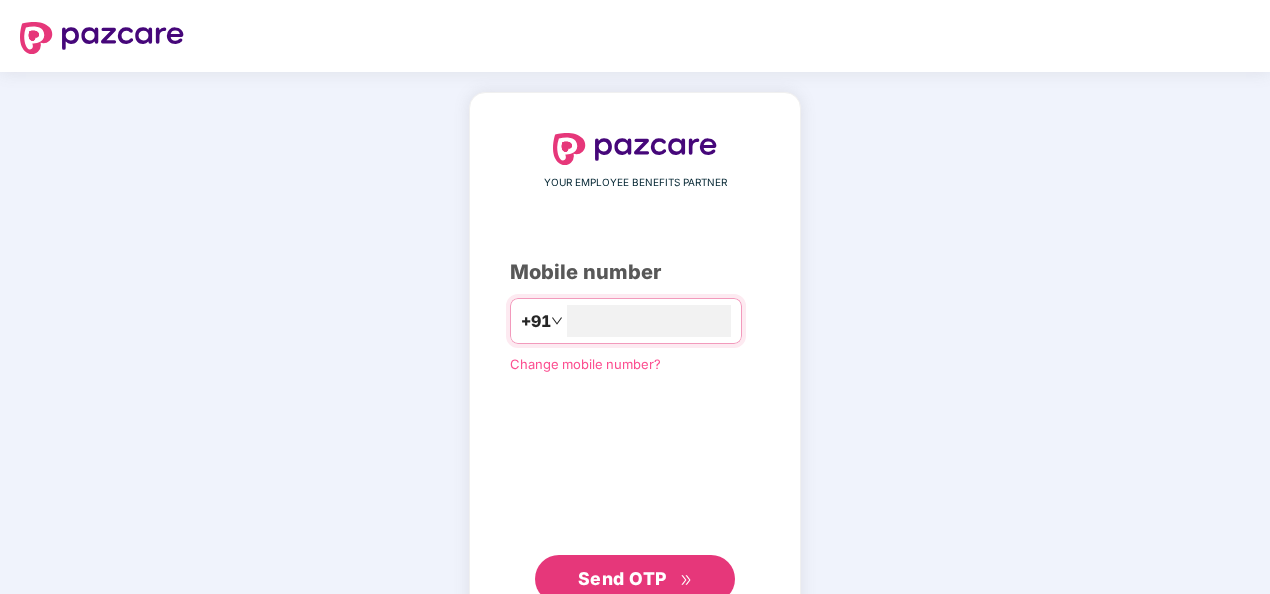 type on "**********" 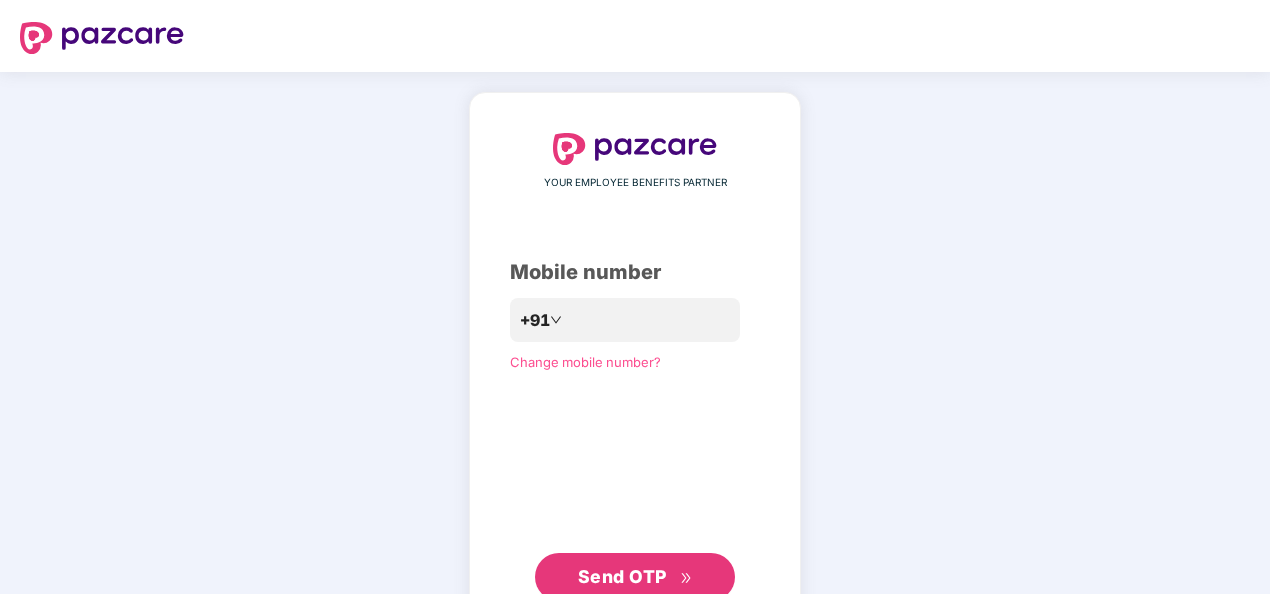 click on "Send OTP" at bounding box center [622, 576] 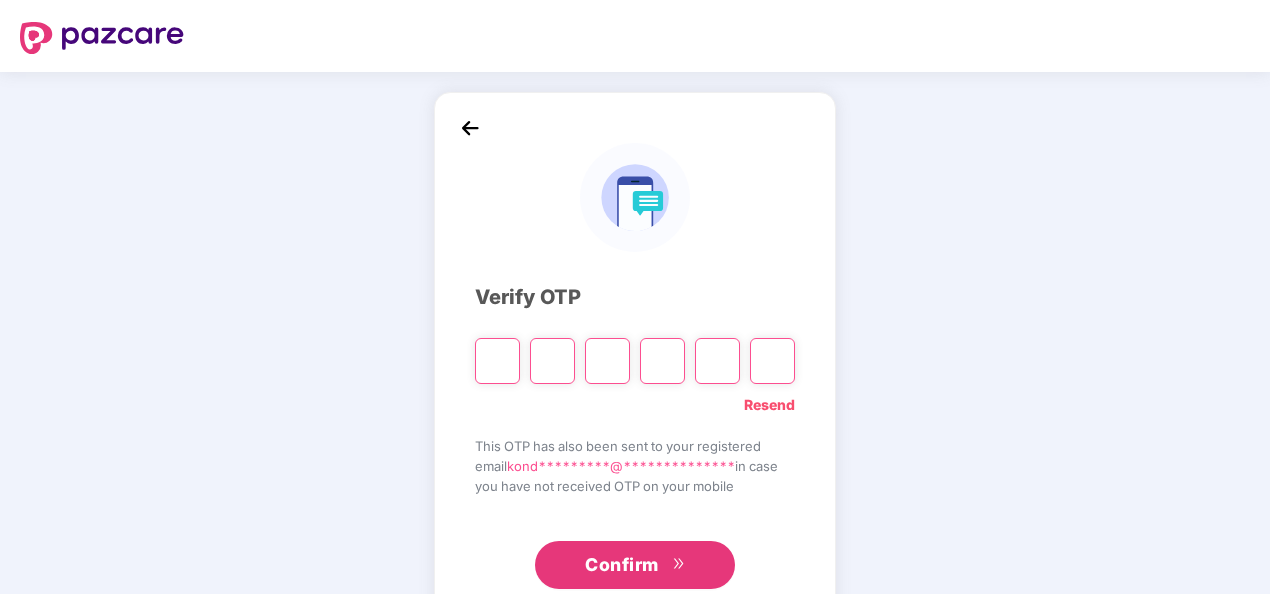 type on "*" 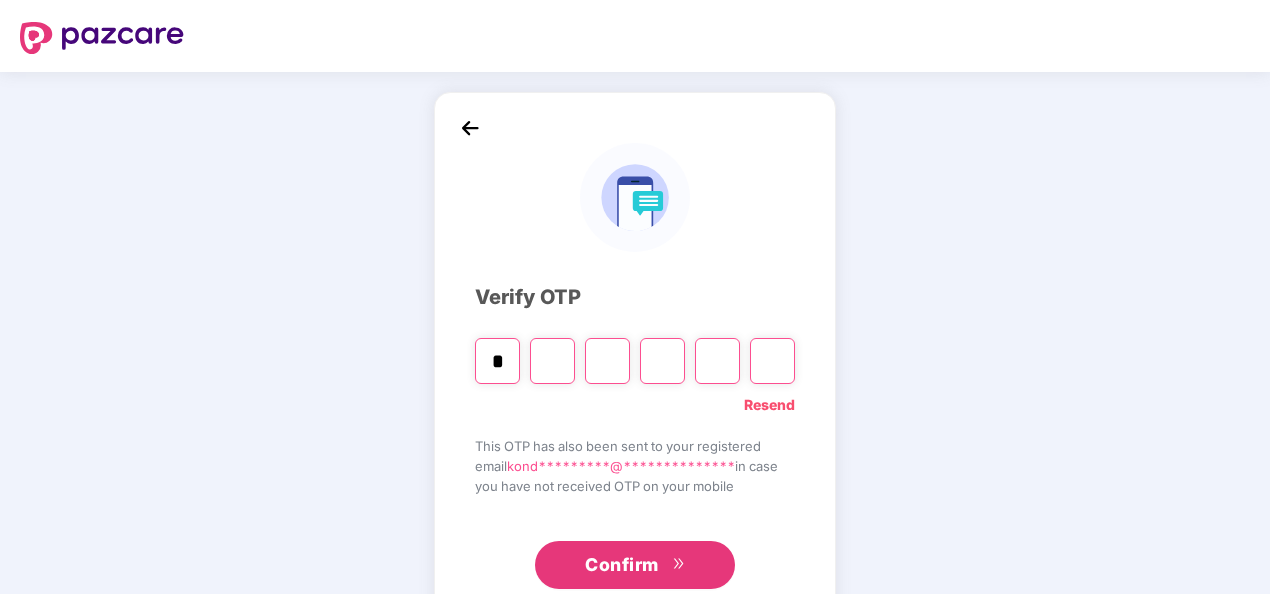 type on "*" 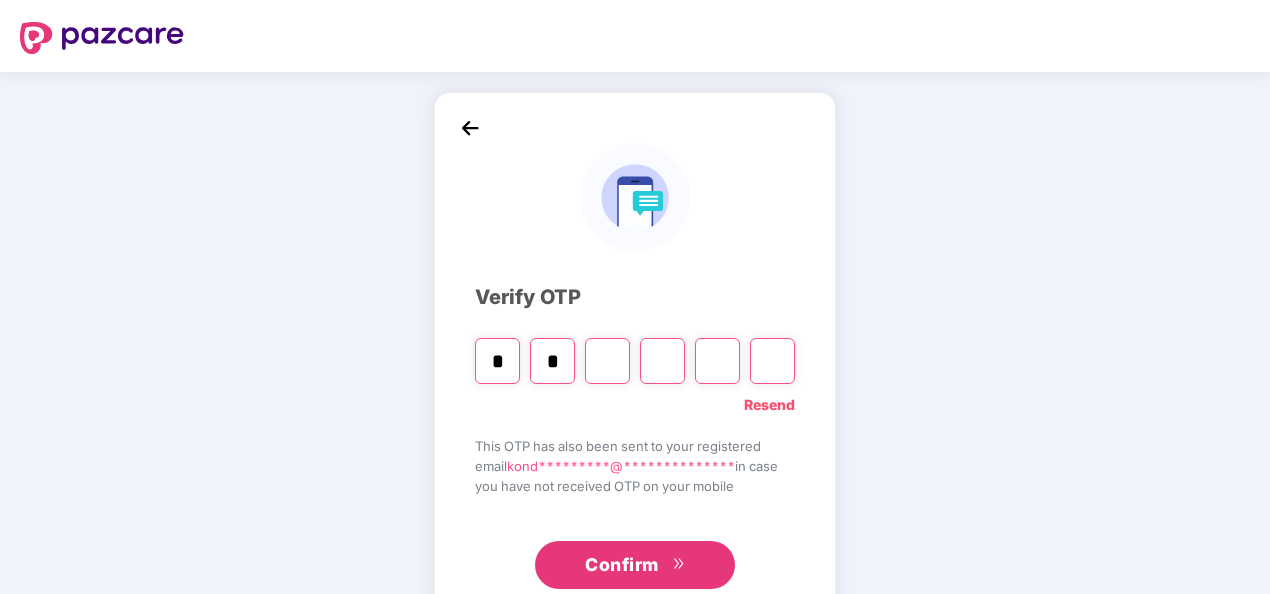 type on "*" 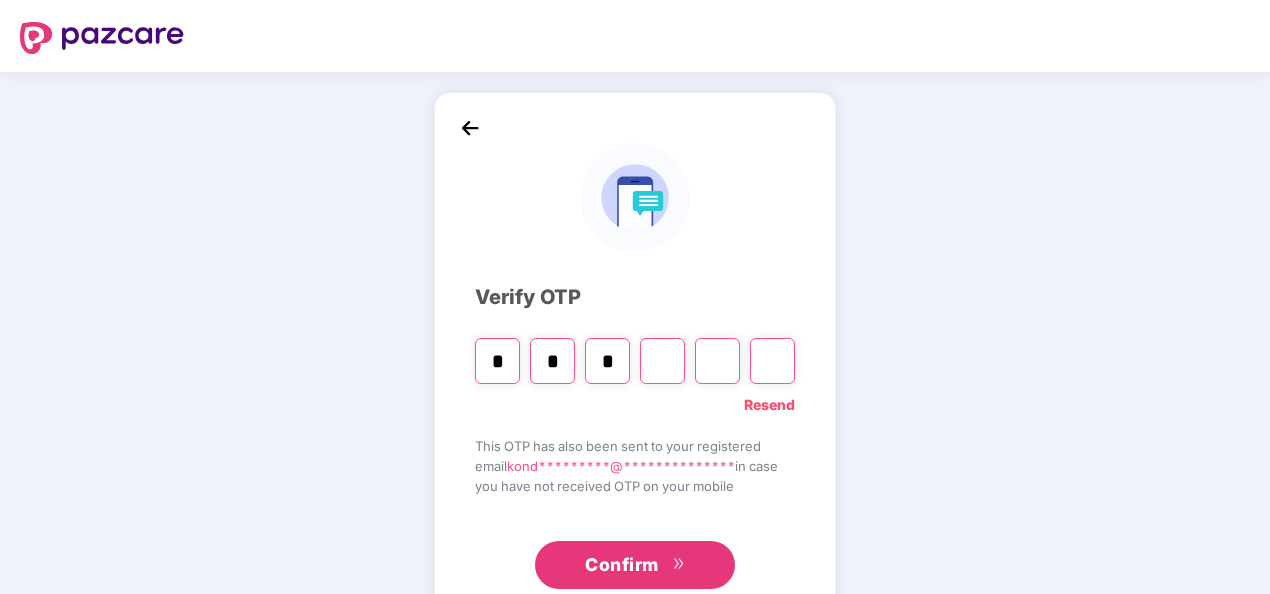 type on "*" 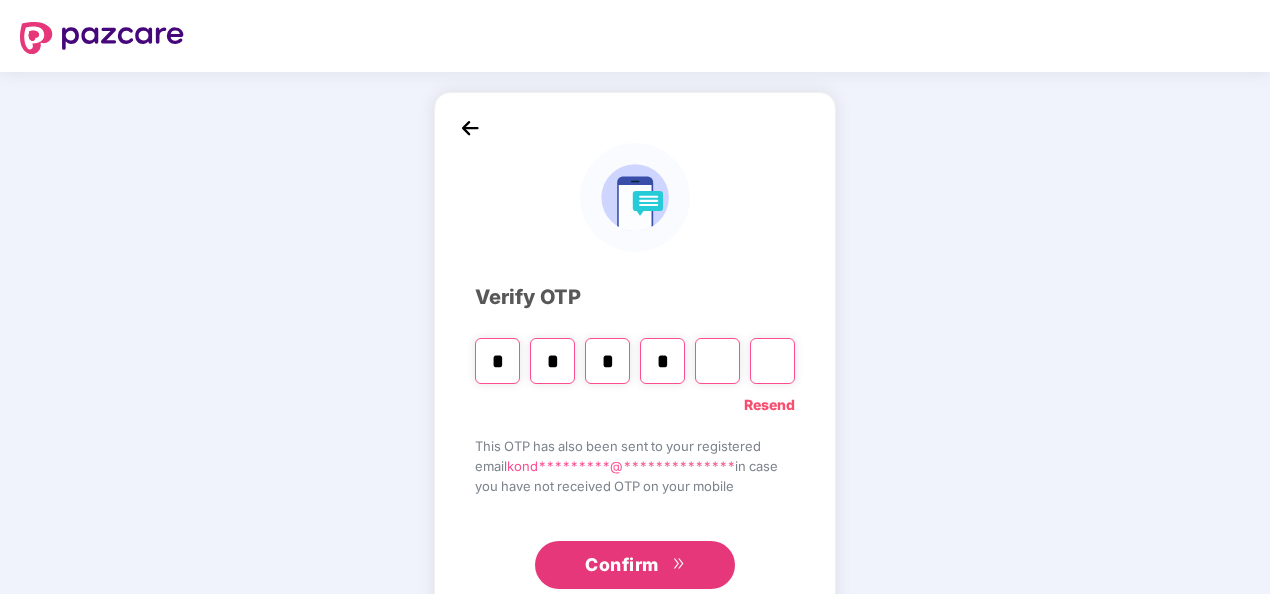 type on "*" 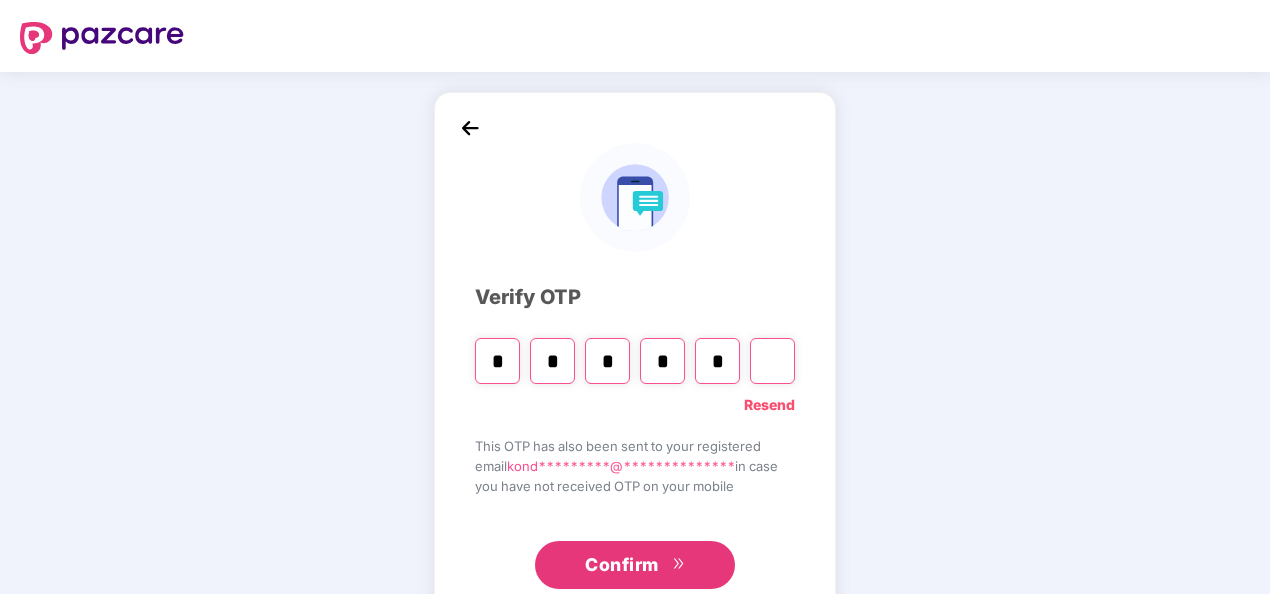 type on "*" 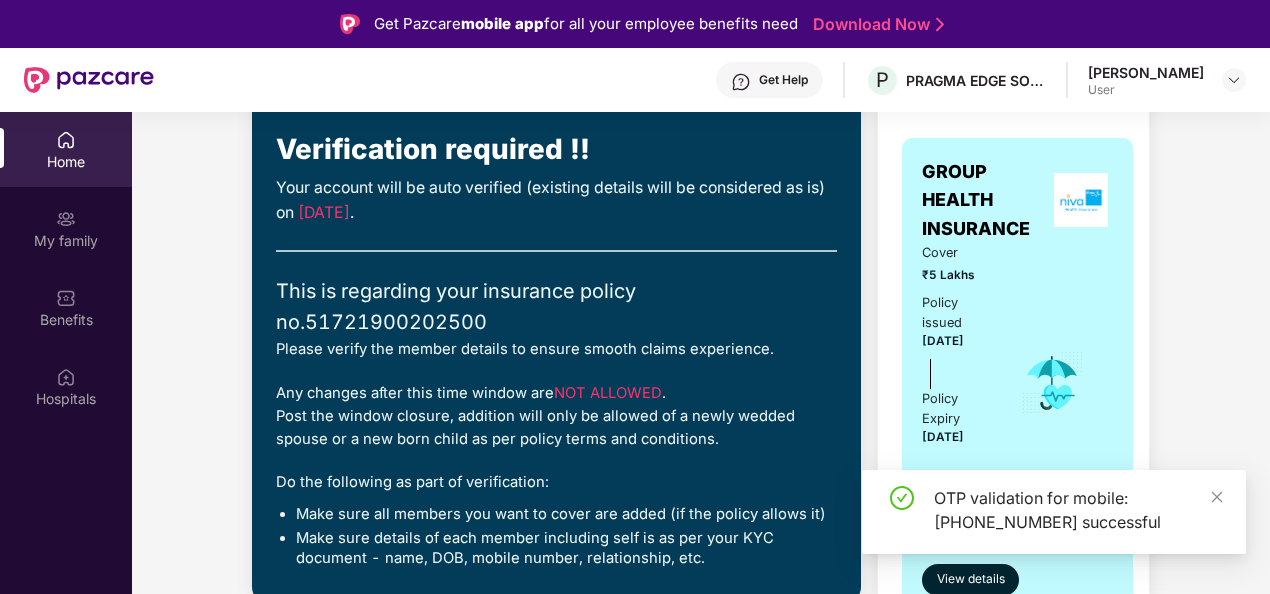 scroll, scrollTop: 156, scrollLeft: 0, axis: vertical 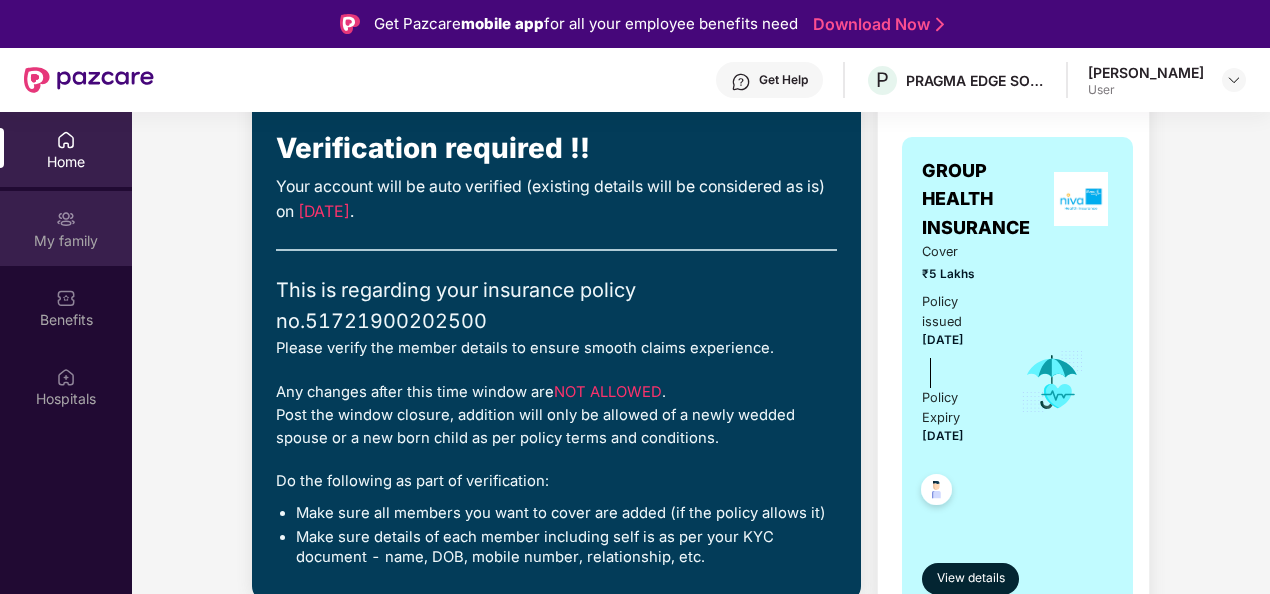 click on "My family" at bounding box center [66, 241] 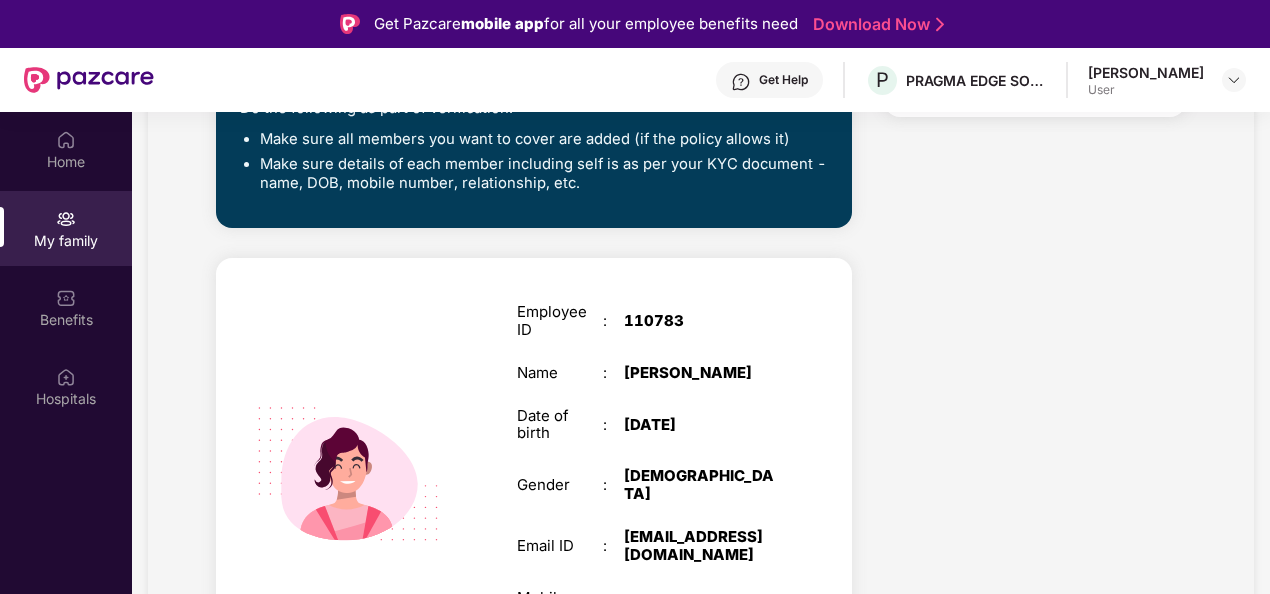 scroll, scrollTop: 680, scrollLeft: 0, axis: vertical 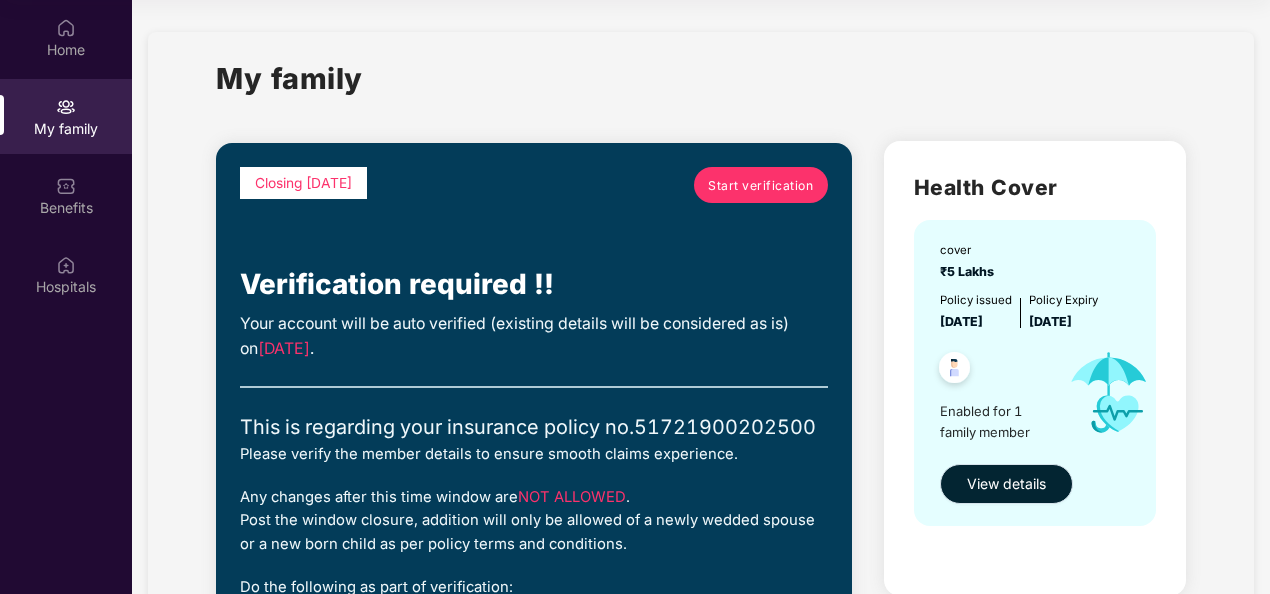click on "View details" at bounding box center [1006, 484] 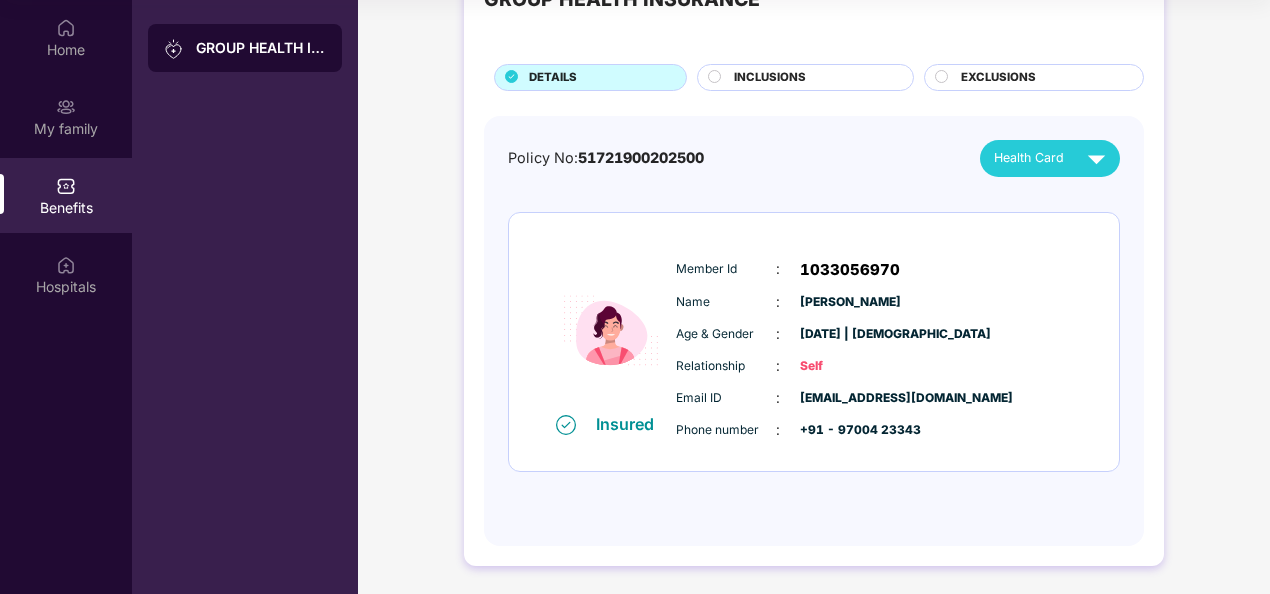 scroll, scrollTop: 0, scrollLeft: 0, axis: both 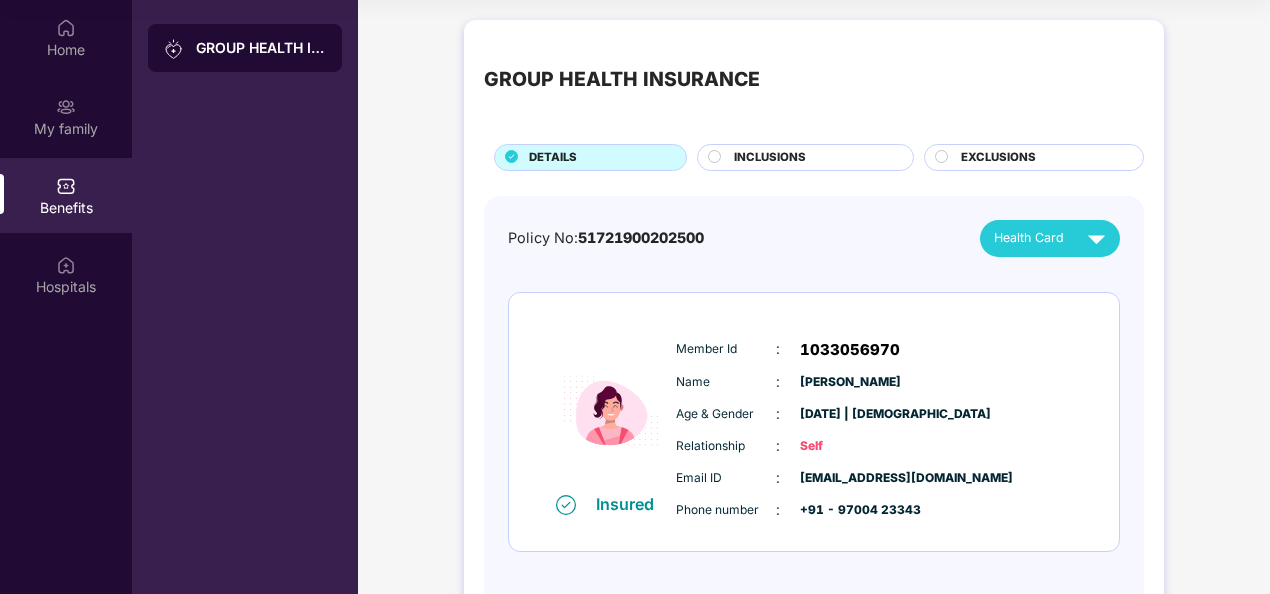 click on "Benefits" at bounding box center [66, 195] 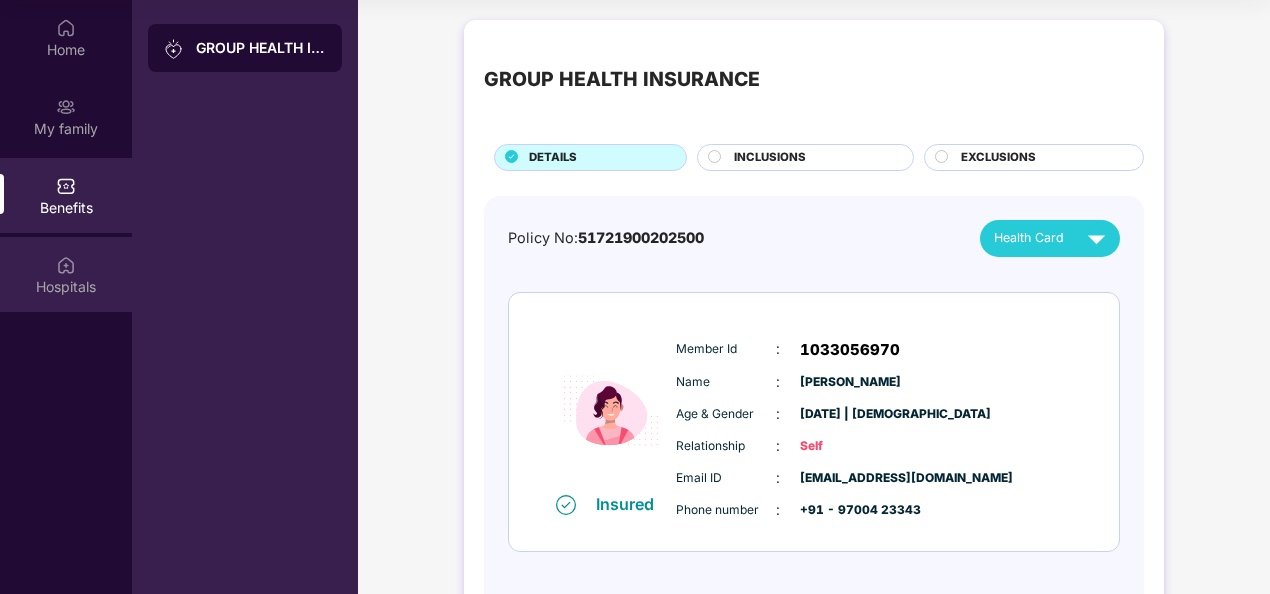 click at bounding box center [66, 265] 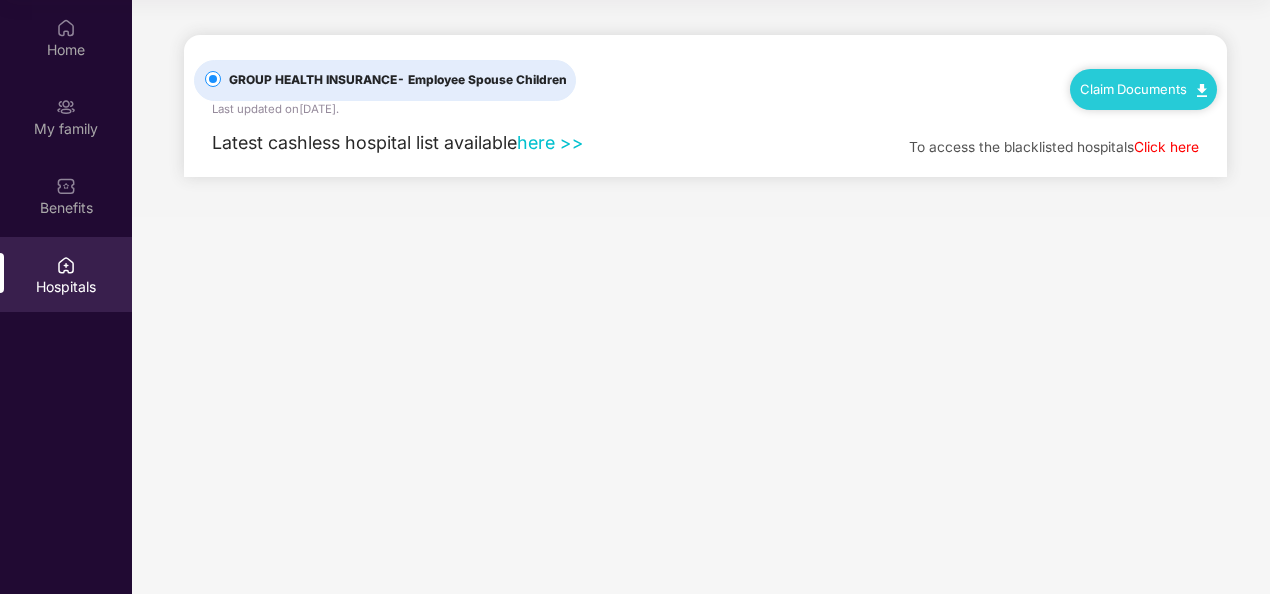 click on "here >>" at bounding box center [550, 142] 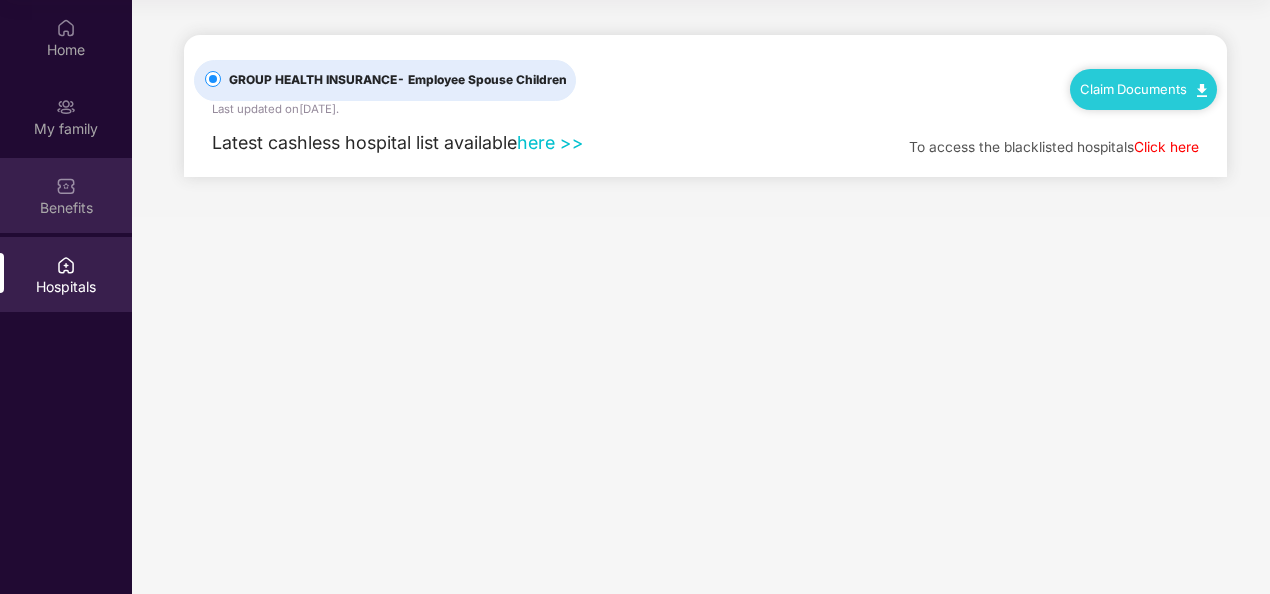 click on "Benefits" at bounding box center [66, 195] 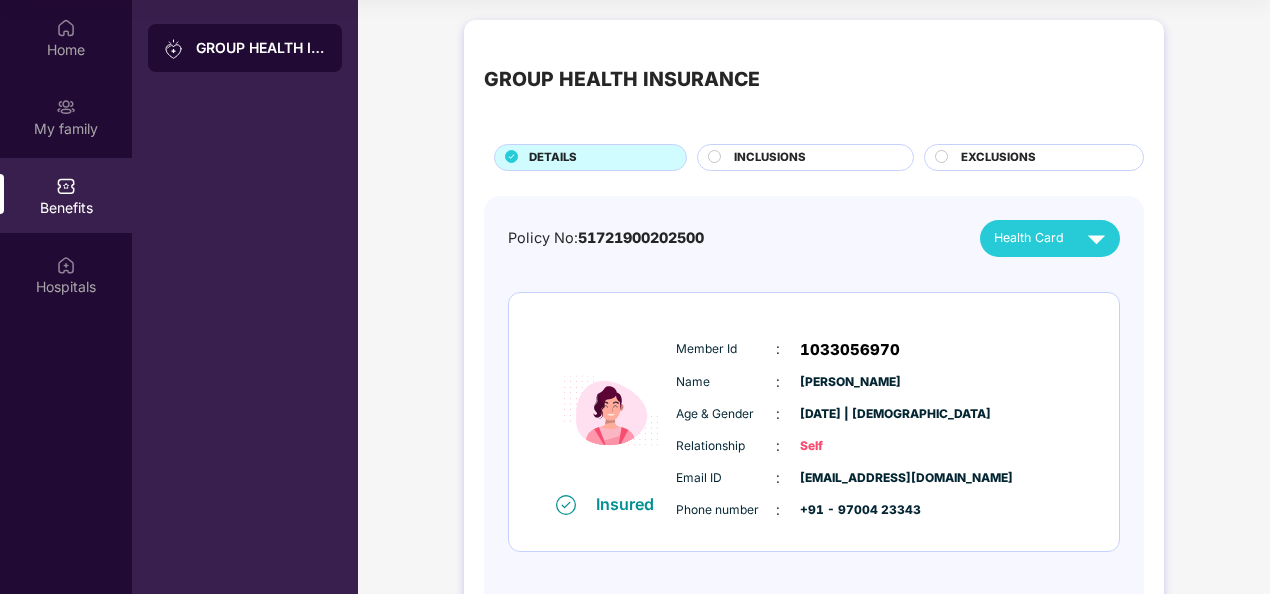 scroll, scrollTop: 80, scrollLeft: 0, axis: vertical 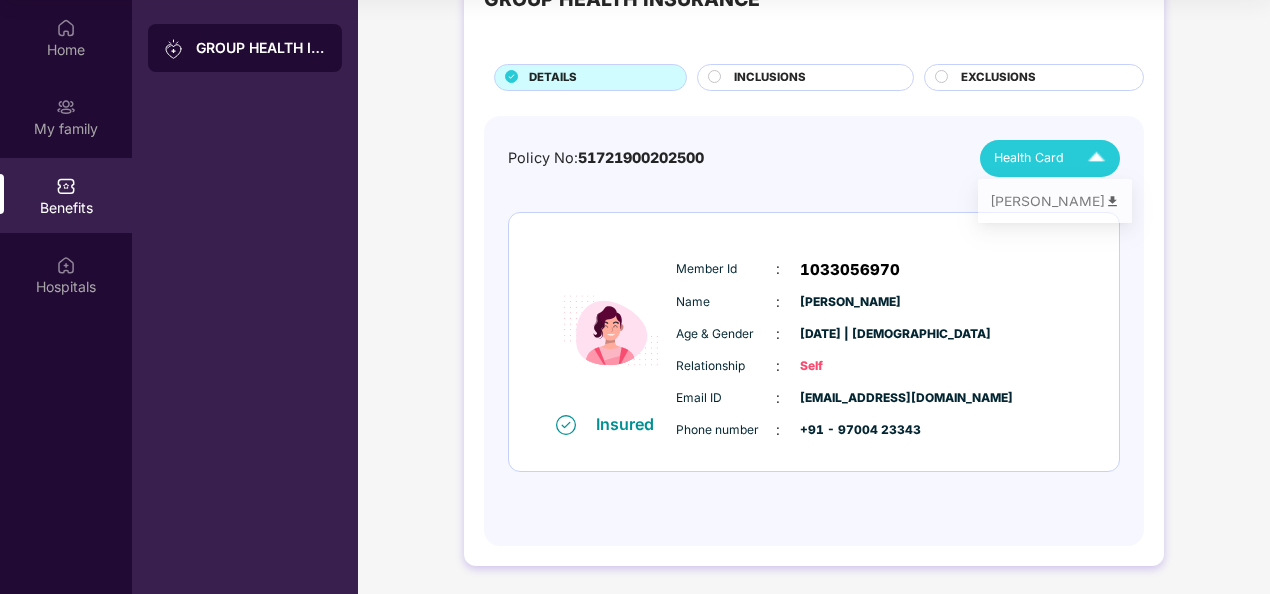 click on "Health Card" at bounding box center (1029, 158) 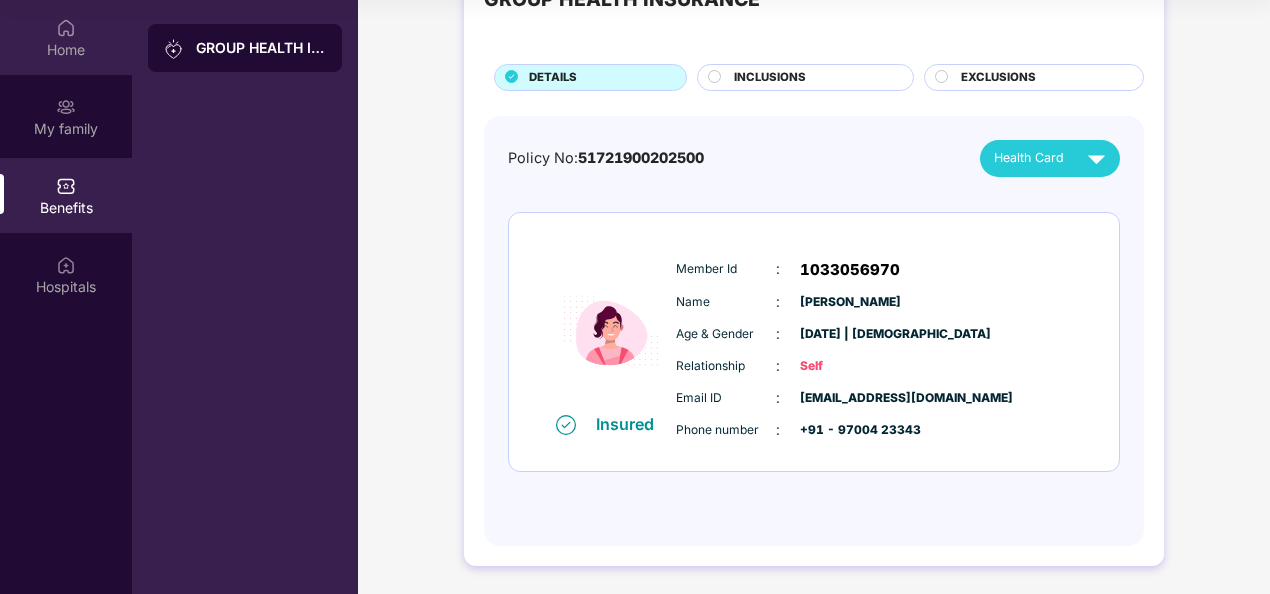 click on "Home" at bounding box center [66, 50] 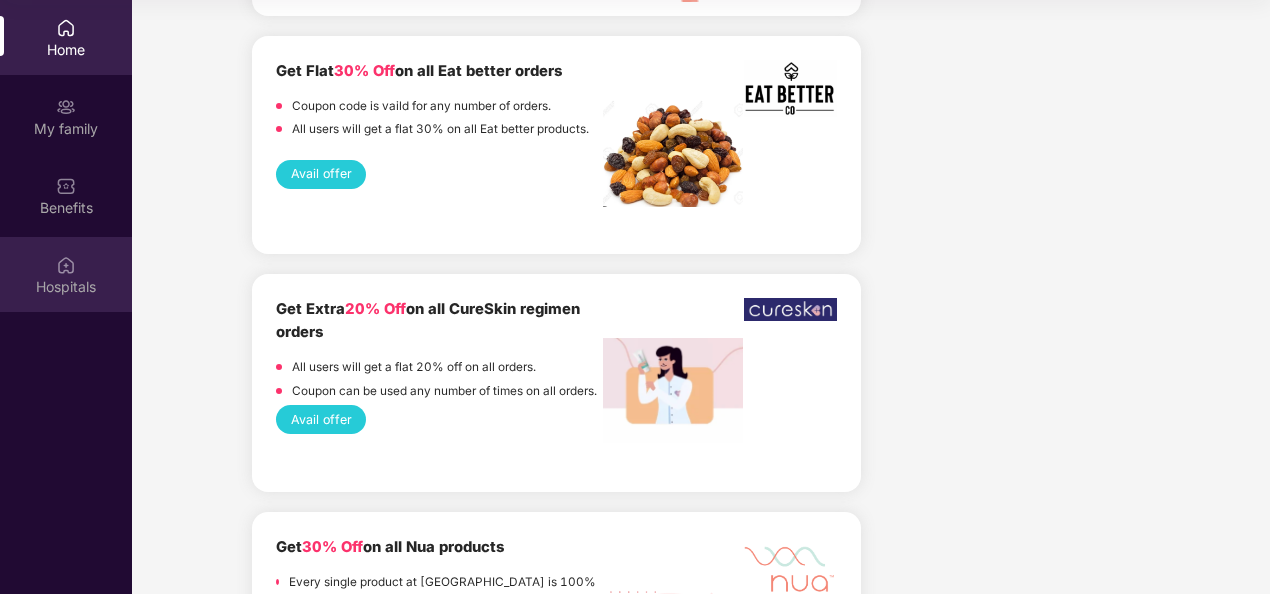 scroll, scrollTop: 4481, scrollLeft: 0, axis: vertical 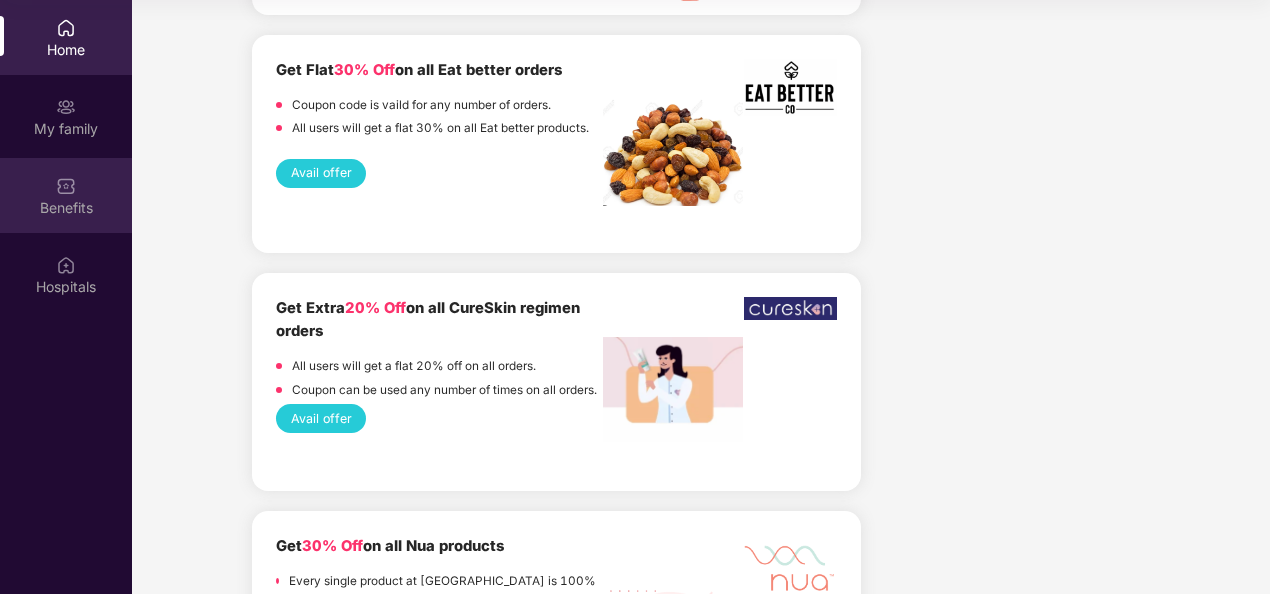 click on "Benefits" at bounding box center (66, 195) 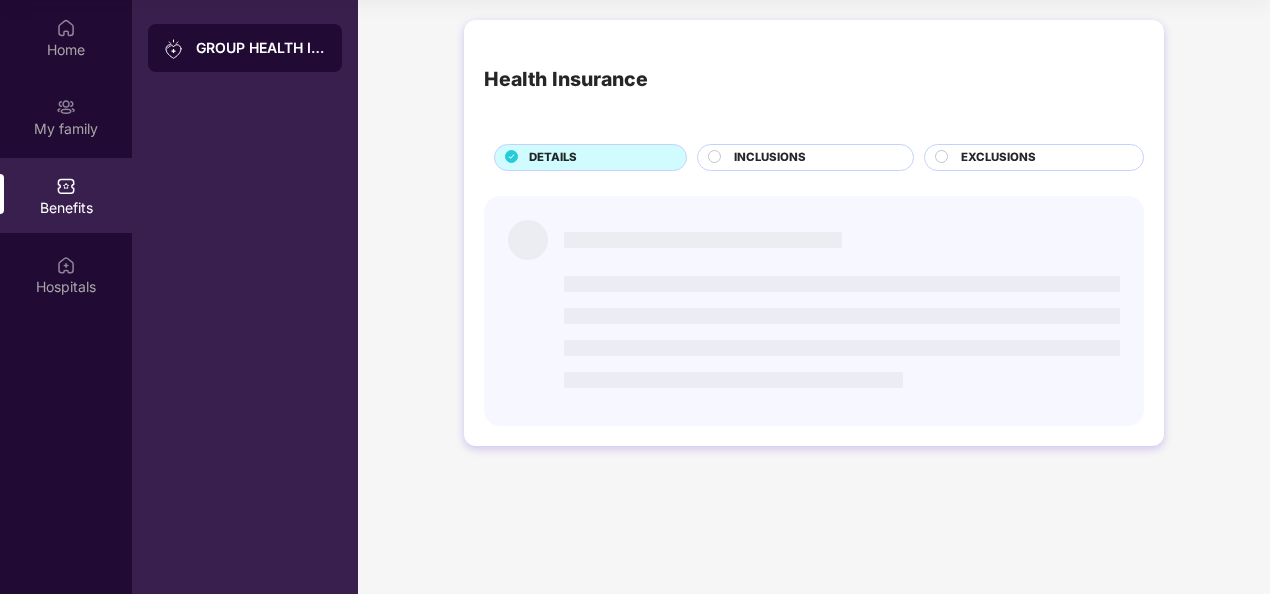 scroll, scrollTop: 0, scrollLeft: 0, axis: both 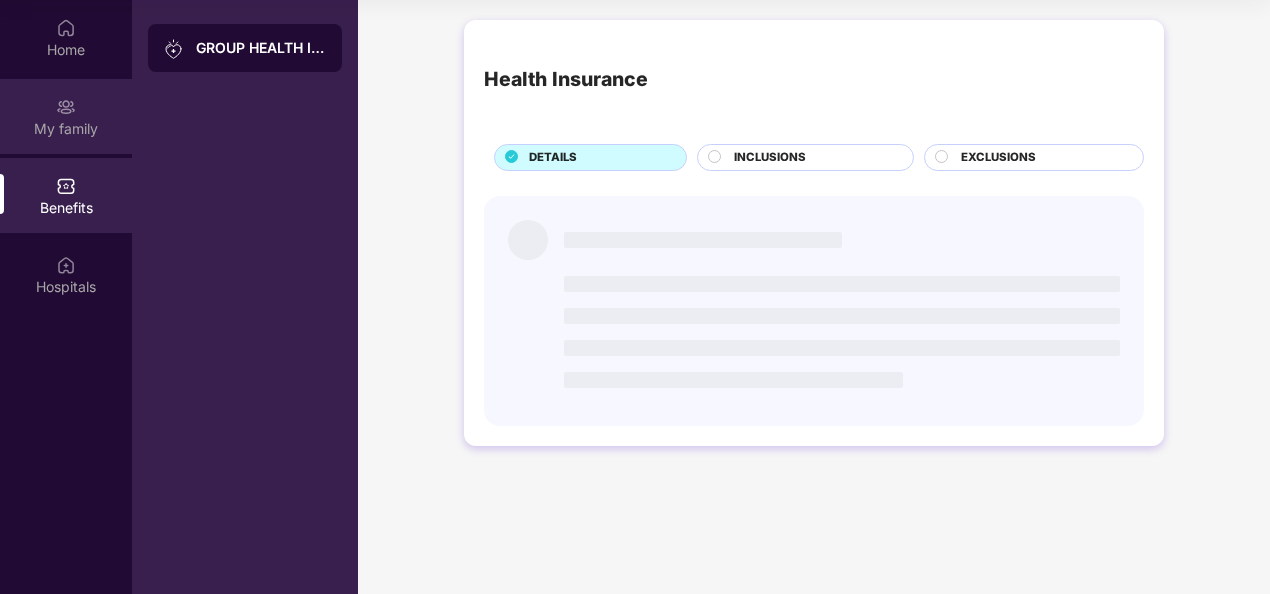 click at bounding box center [66, 107] 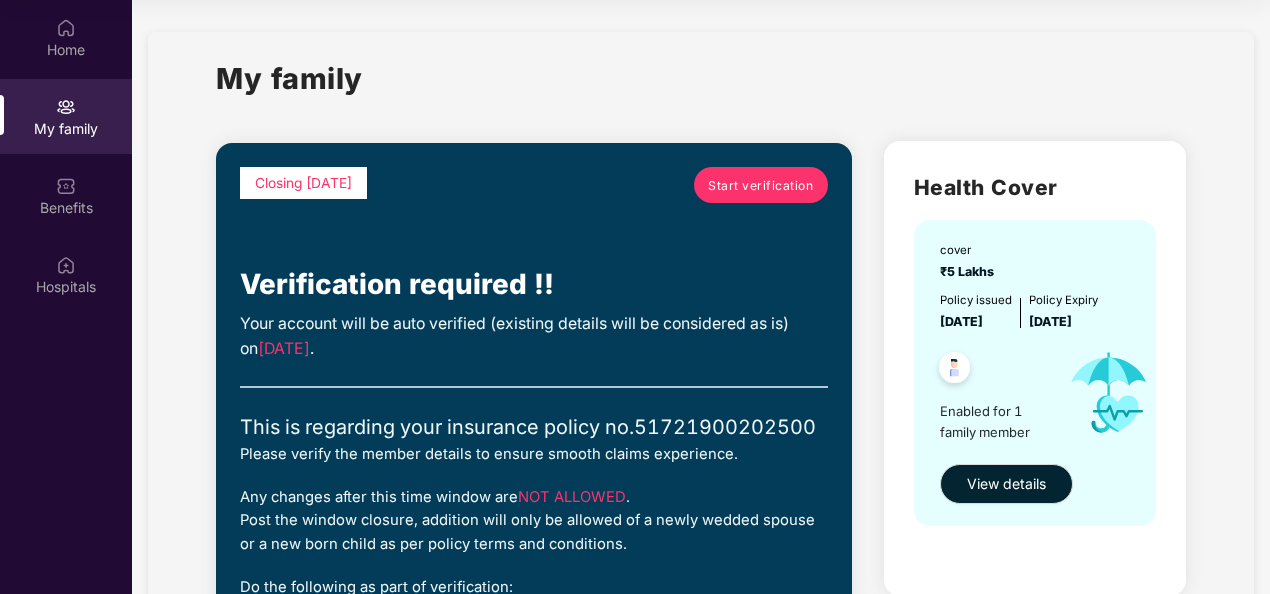 click on "Start verification" at bounding box center (760, 185) 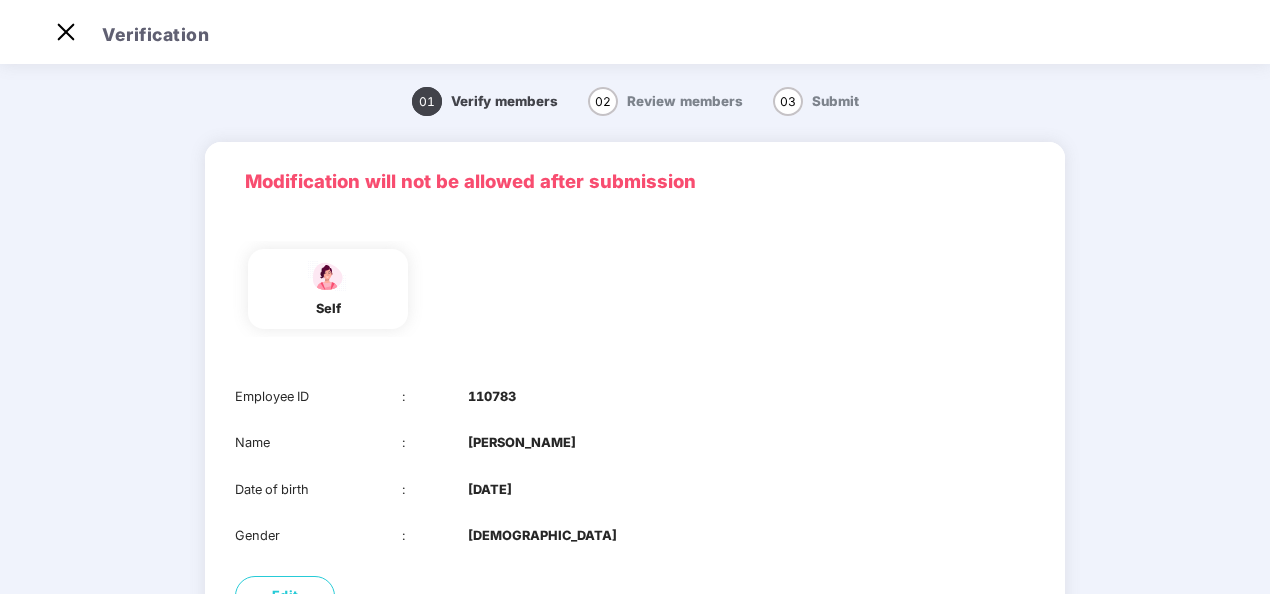 scroll, scrollTop: 48, scrollLeft: 0, axis: vertical 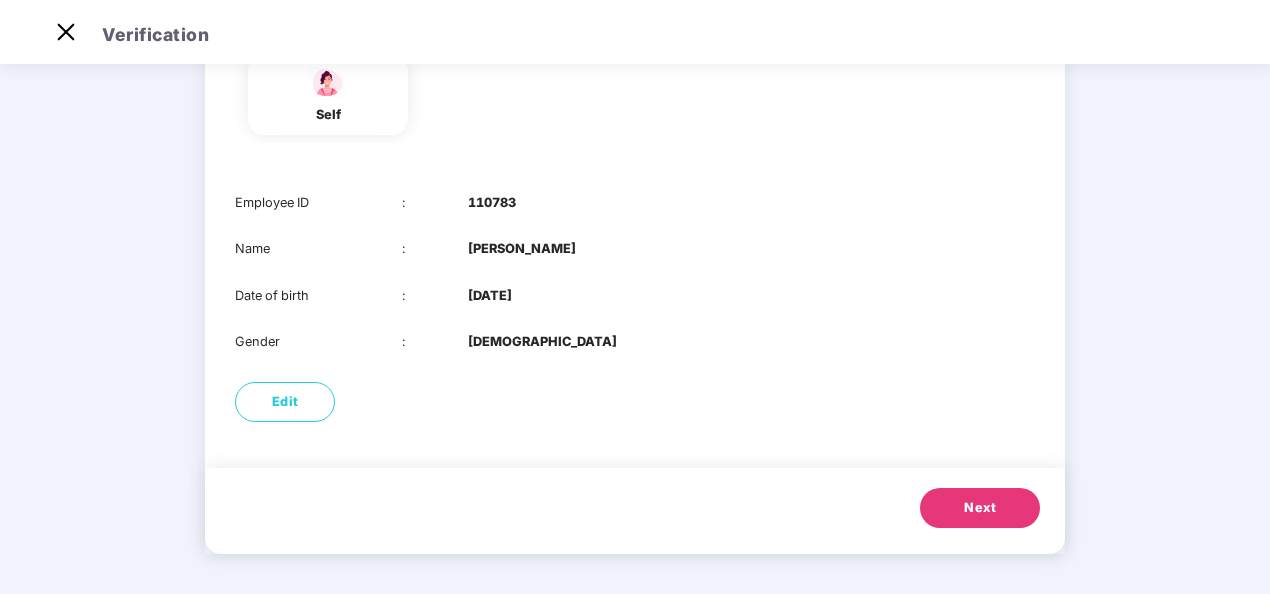 click on "Employee ID : 110783 Name : Kondi  Thrisha Date of birth : 03 Oct 2003 Gender : FEMALE" at bounding box center [635, 272] 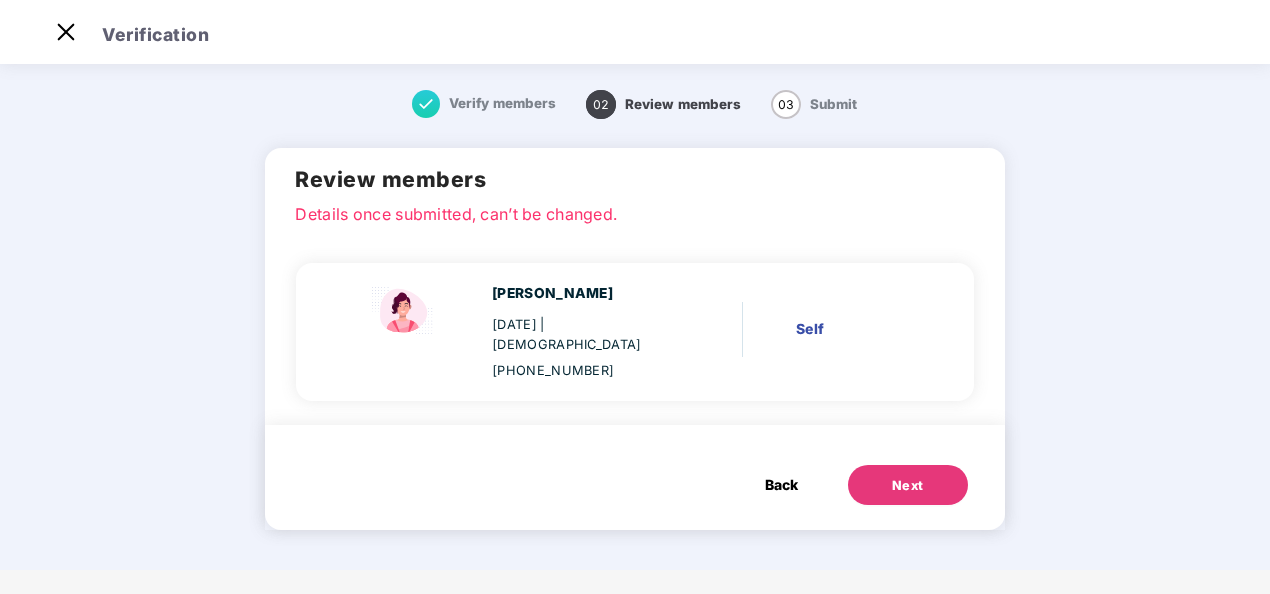 scroll, scrollTop: 0, scrollLeft: 0, axis: both 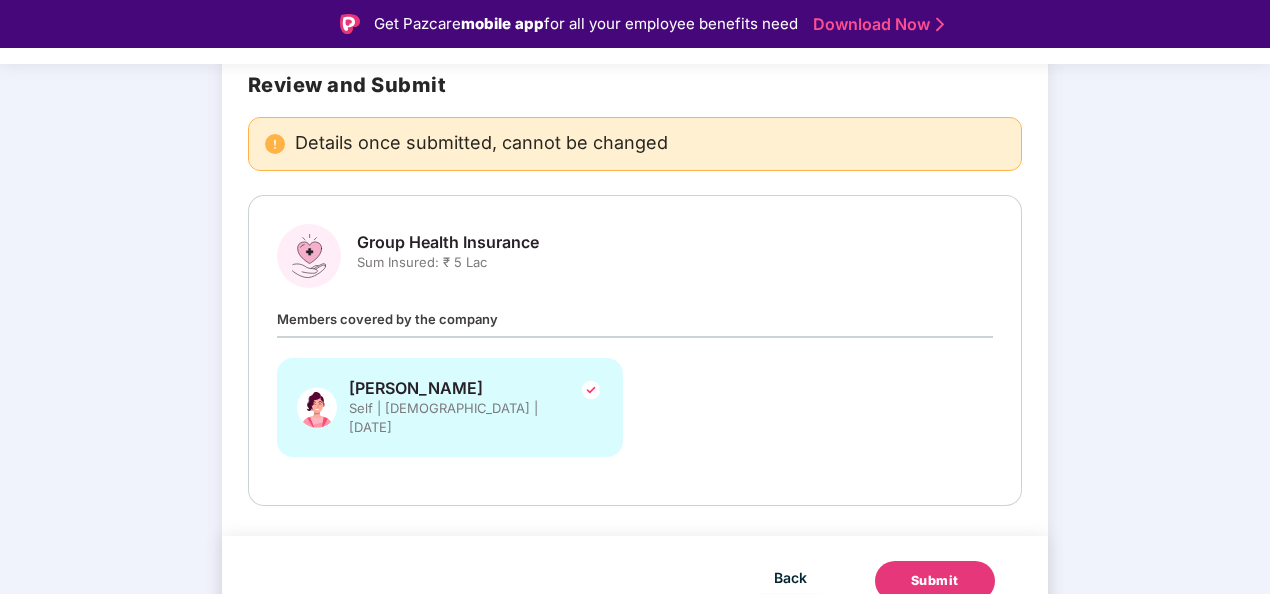 click on "Submit" at bounding box center [935, 581] 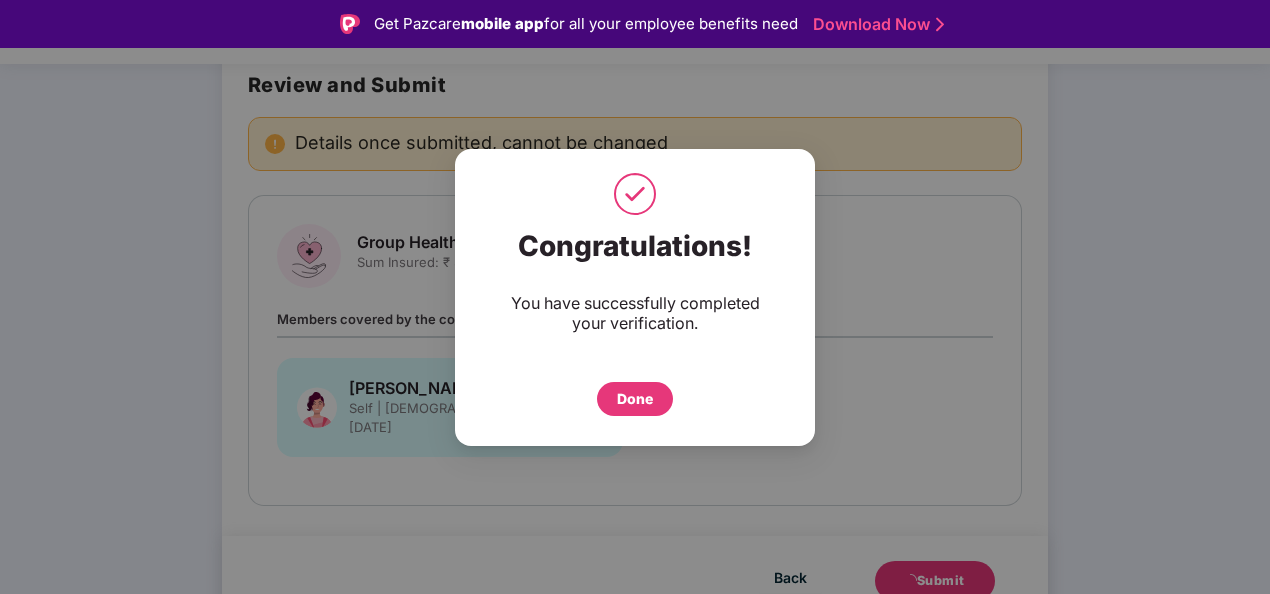 click on "Done" at bounding box center [635, 399] 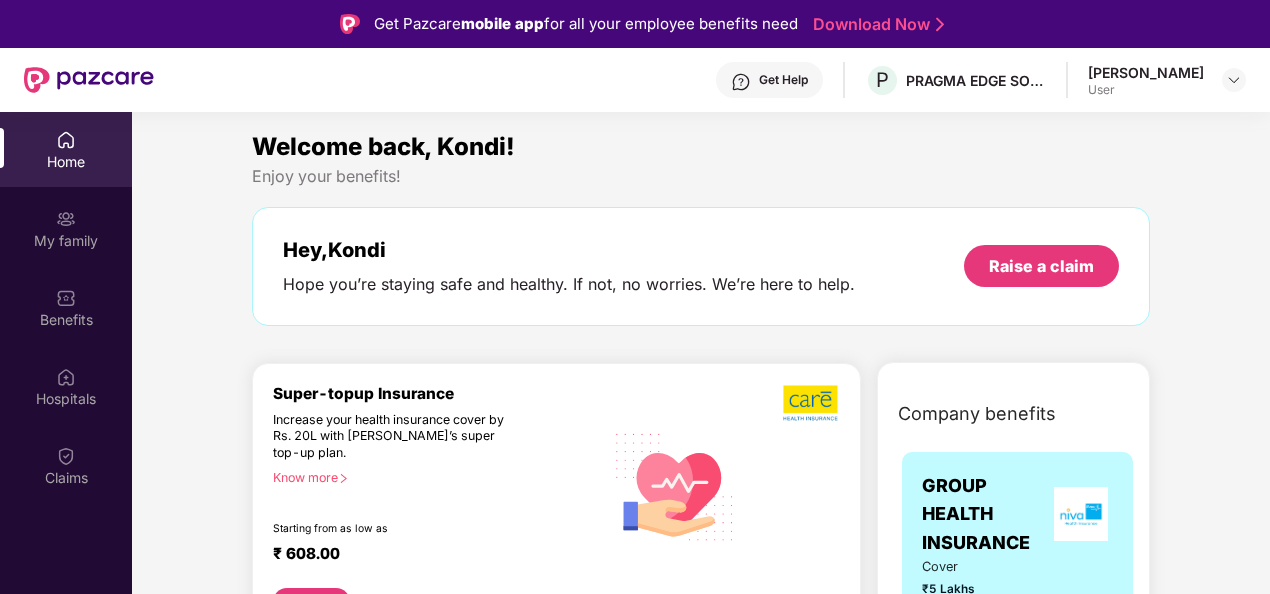 scroll, scrollTop: 0, scrollLeft: 0, axis: both 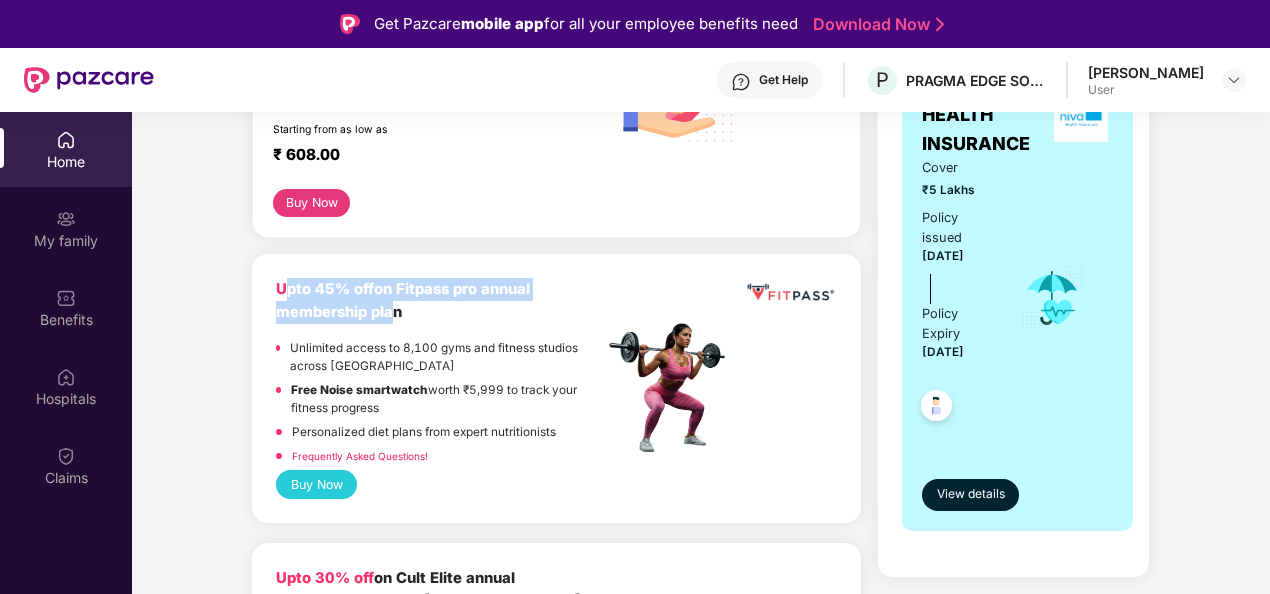 drag, startPoint x: 282, startPoint y: 285, endPoint x: 386, endPoint y: 315, distance: 108.24047 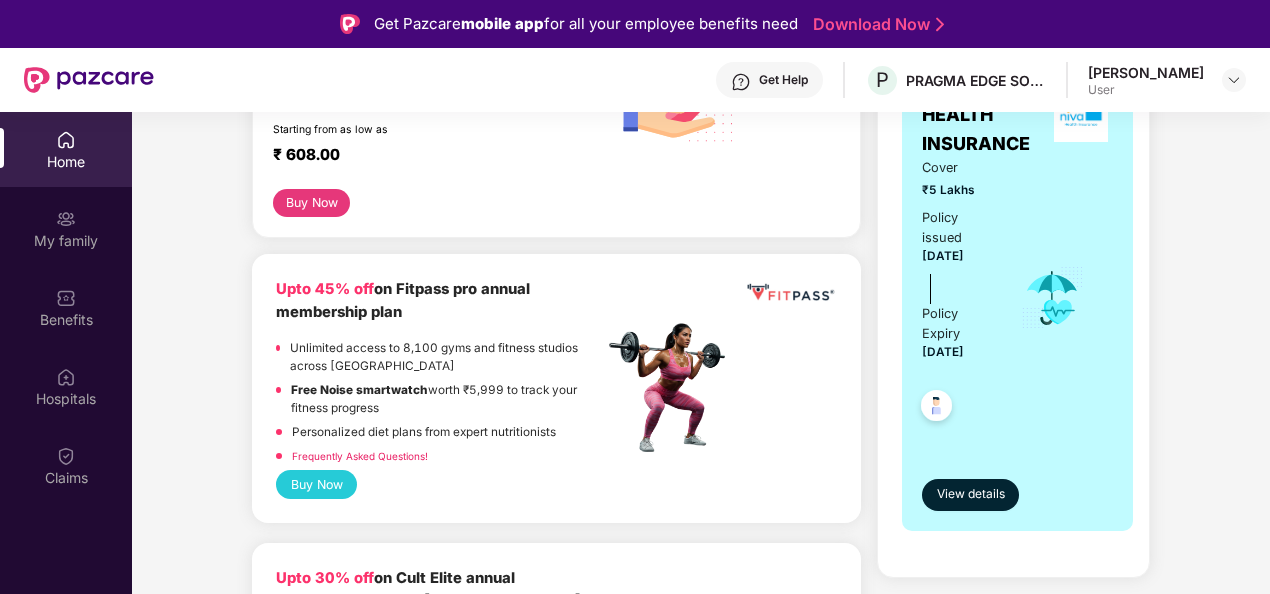 click on "Upto 45% off  on Fitpass pro annual membership plan Unlimited access to 8,100 gyms and fitness studios across [GEOGRAPHIC_DATA] Free Noise smartwatch  worth ₹5,999 to track your fitness progress Personalized diet plans from expert nutritionists             Frequently Asked Questions!        Buy Now" at bounding box center [556, 388] 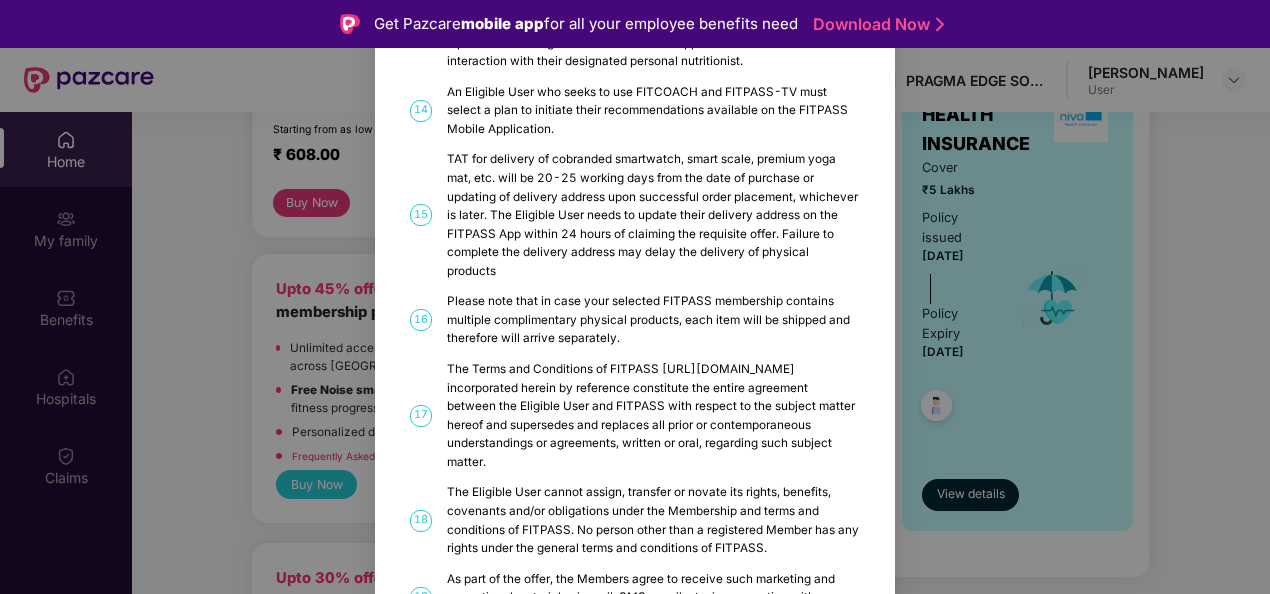 scroll, scrollTop: 1078, scrollLeft: 0, axis: vertical 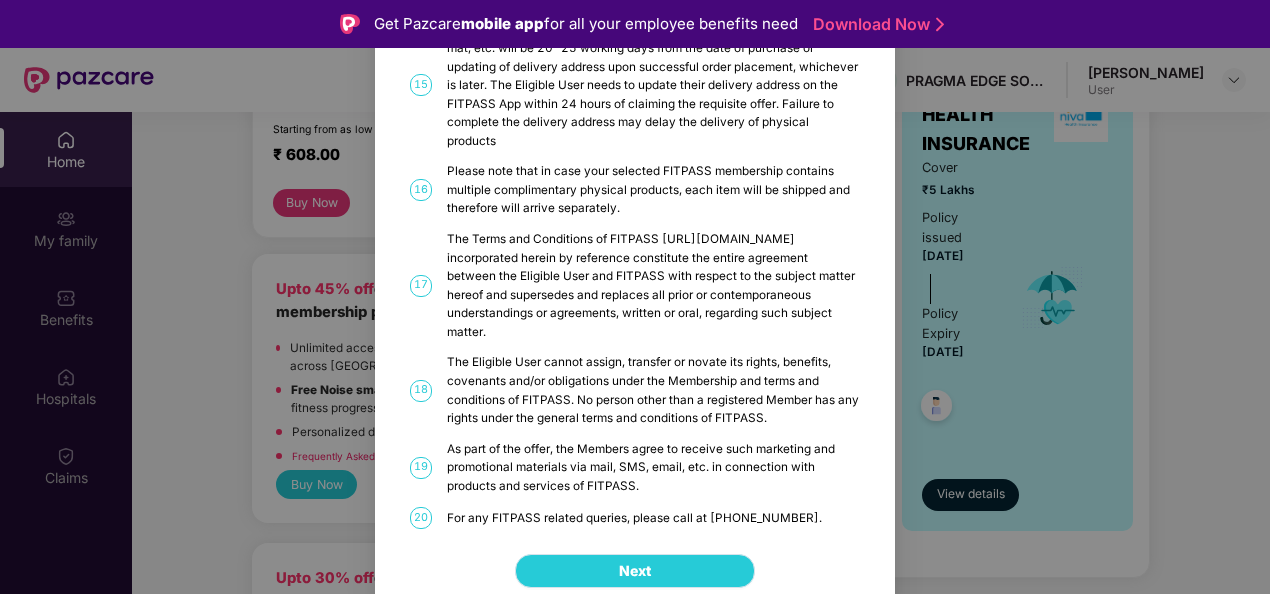 click on "Next" at bounding box center (635, 571) 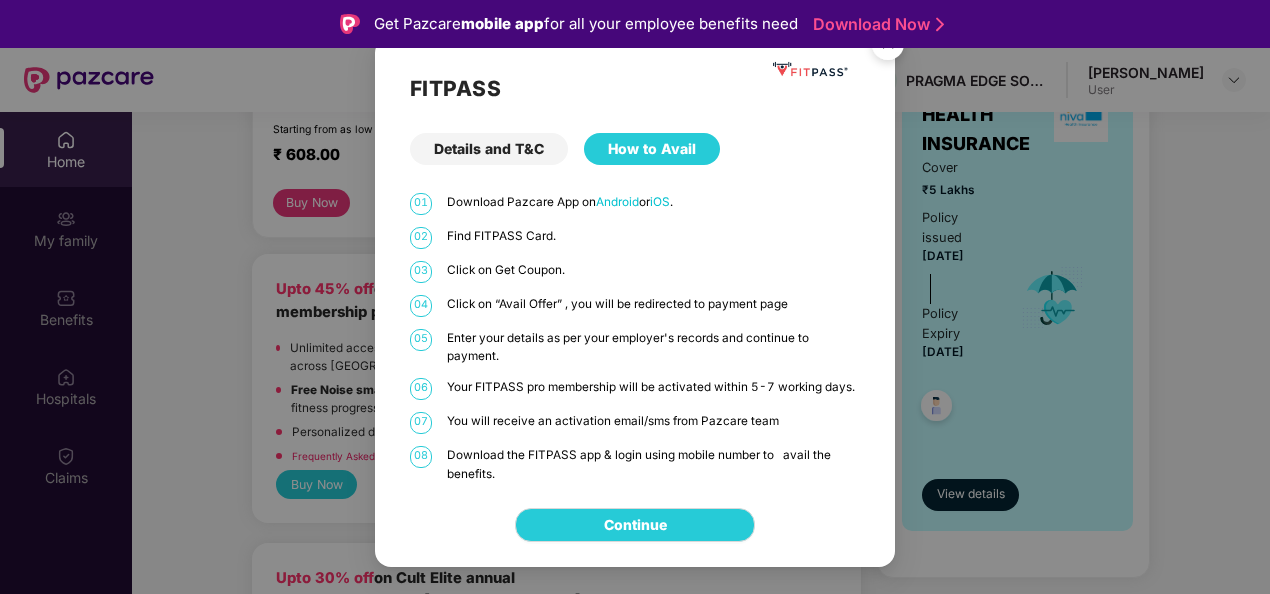 scroll, scrollTop: 0, scrollLeft: 0, axis: both 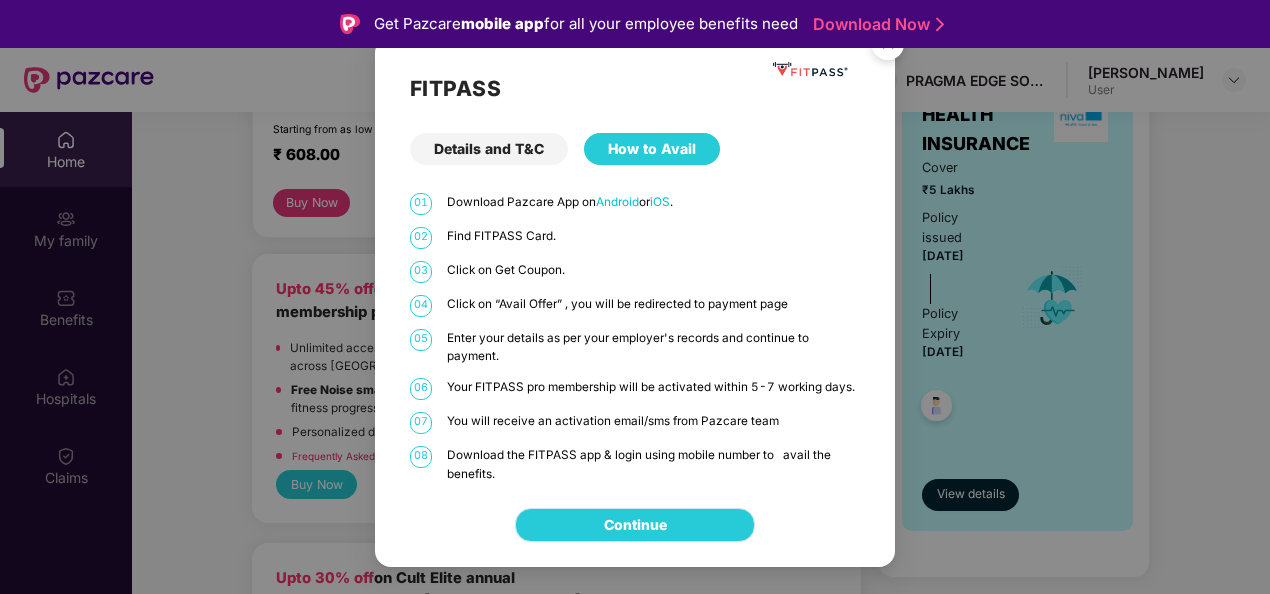 click on "Continue" at bounding box center (635, 525) 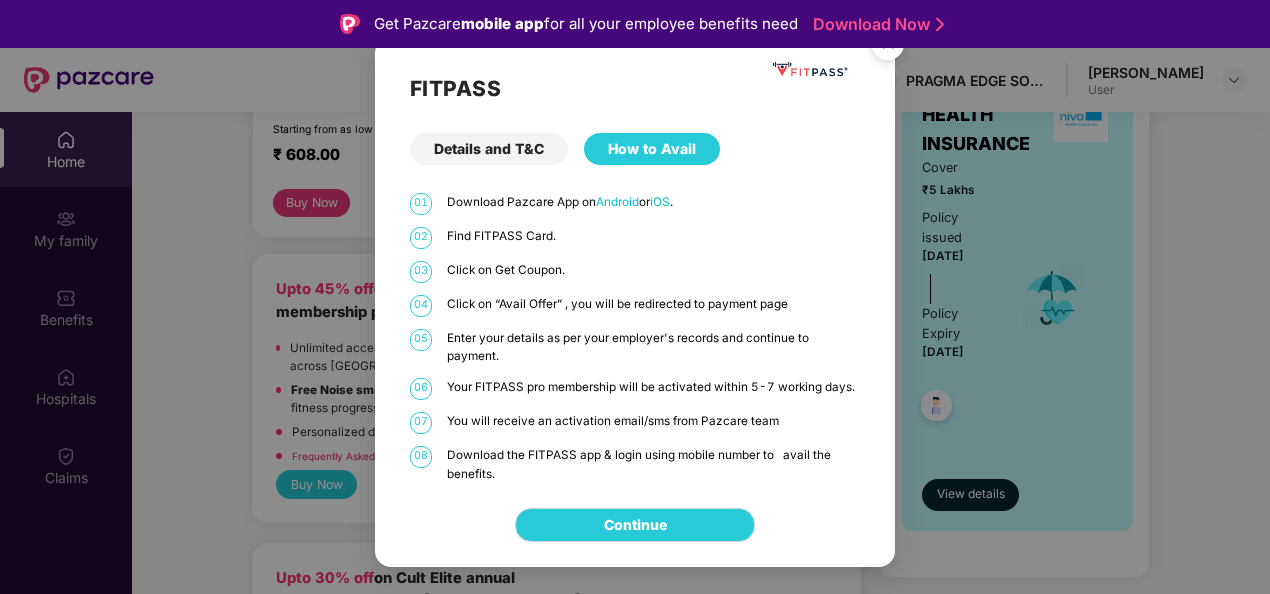 click at bounding box center (888, 47) 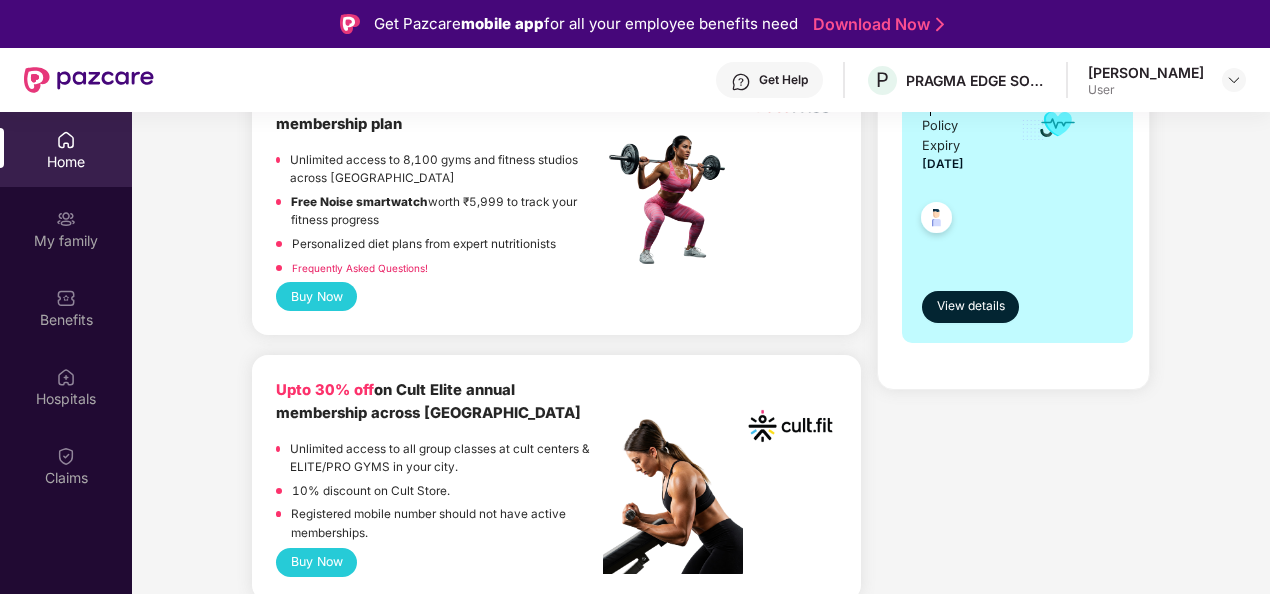 scroll, scrollTop: 588, scrollLeft: 0, axis: vertical 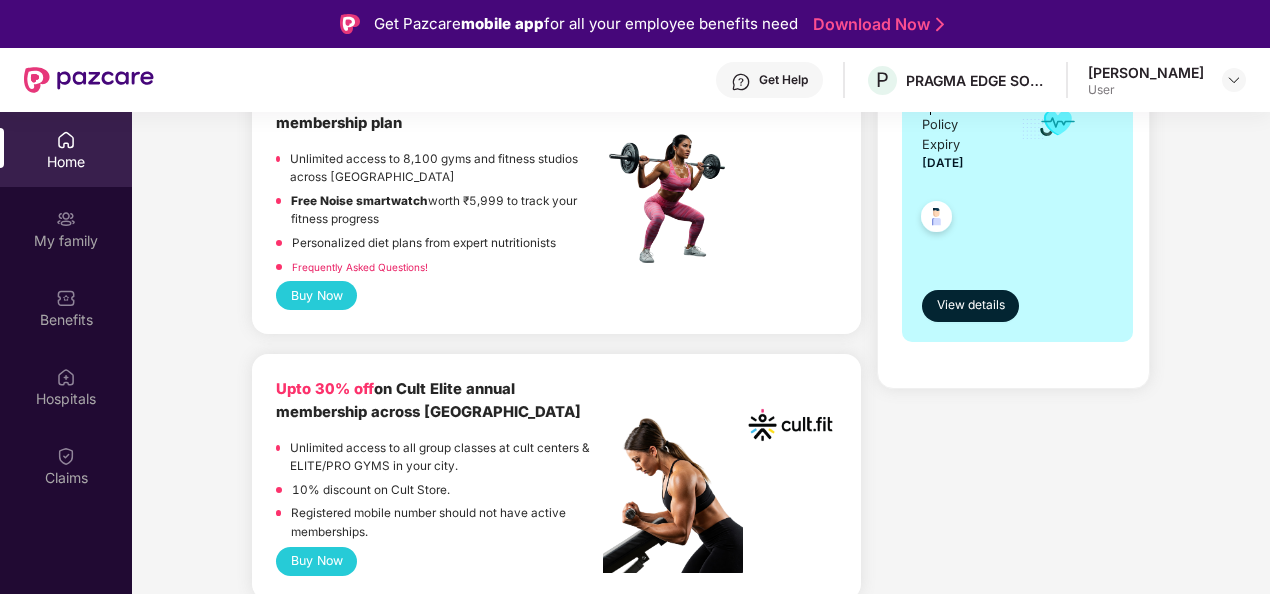 click at bounding box center (673, 199) 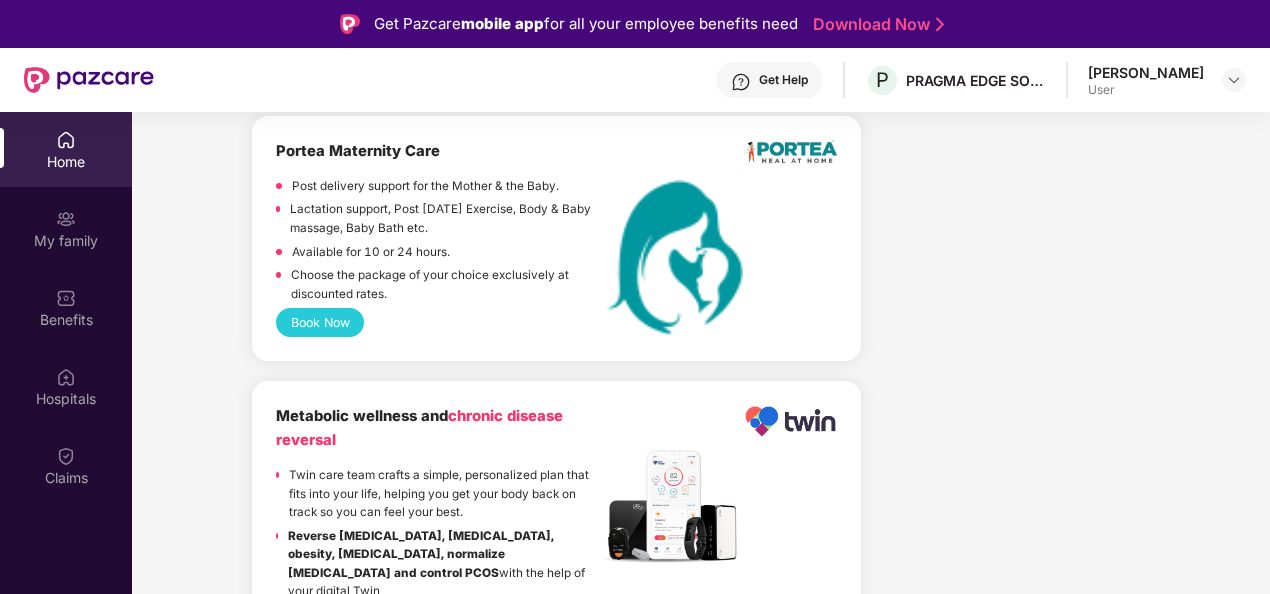 scroll, scrollTop: 2651, scrollLeft: 0, axis: vertical 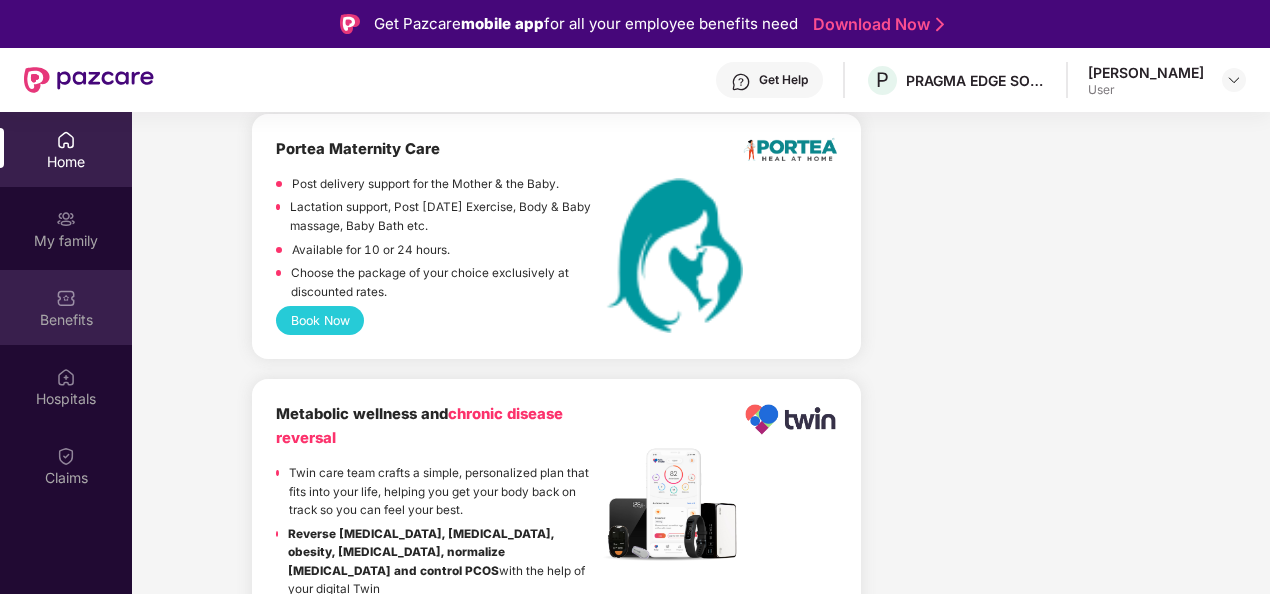 click on "Benefits" at bounding box center (66, 320) 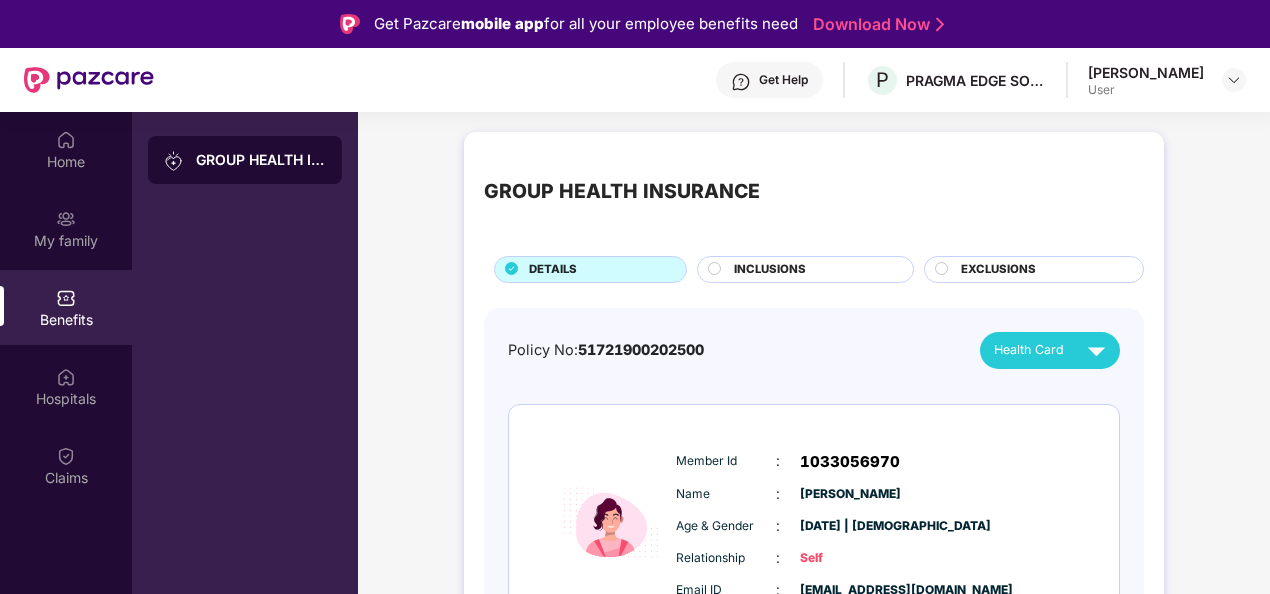 click on "GROUP HEALTH INSURANCE" at bounding box center (261, 160) 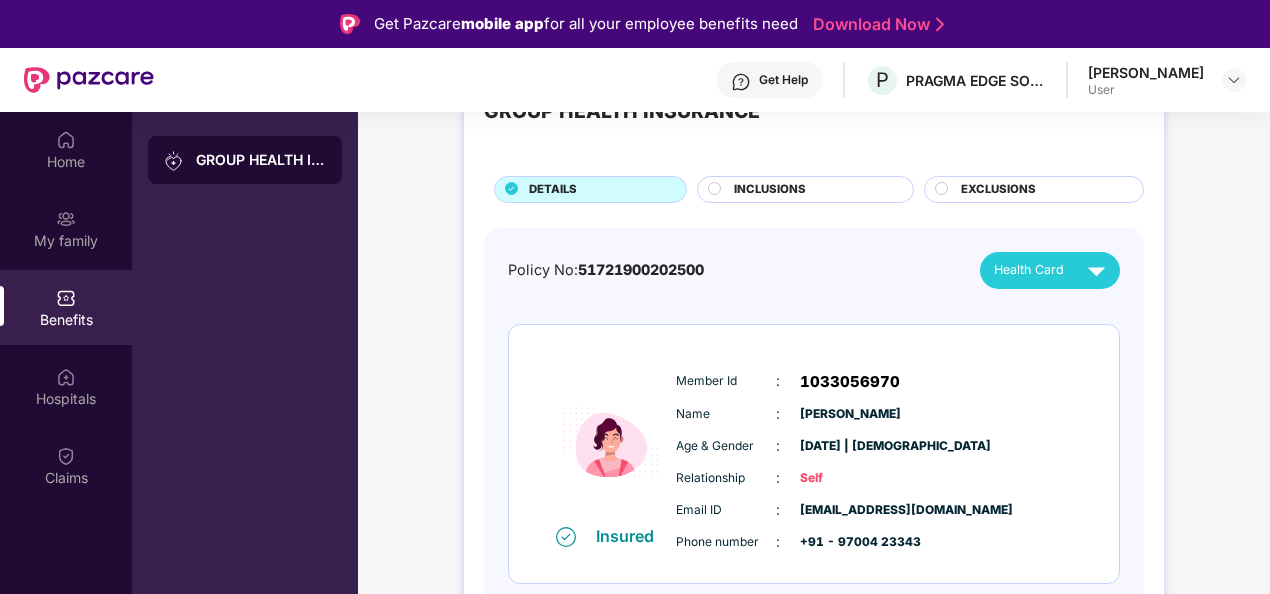 scroll, scrollTop: 112, scrollLeft: 0, axis: vertical 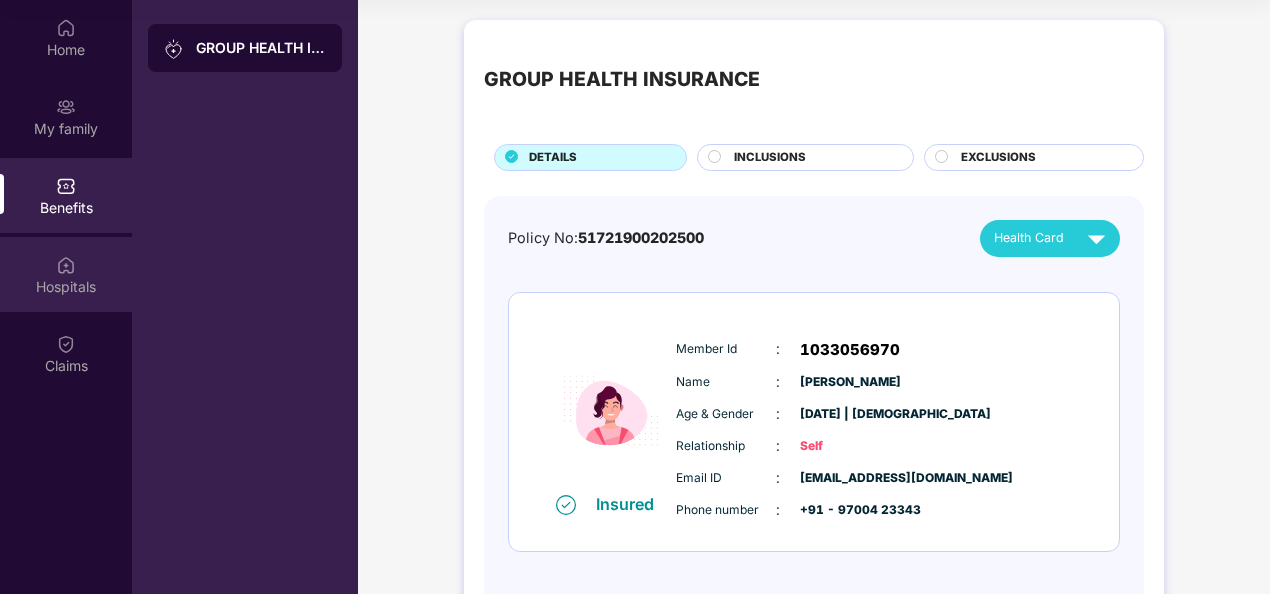 click on "Hospitals" at bounding box center (66, 287) 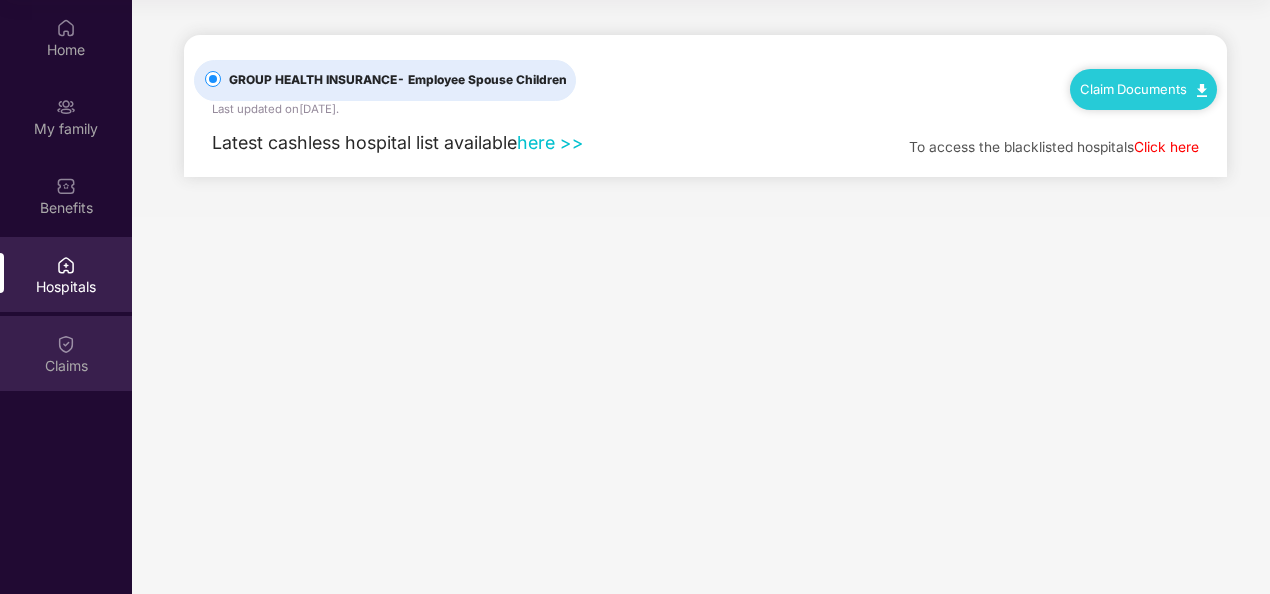 click on "Claims" at bounding box center [66, 353] 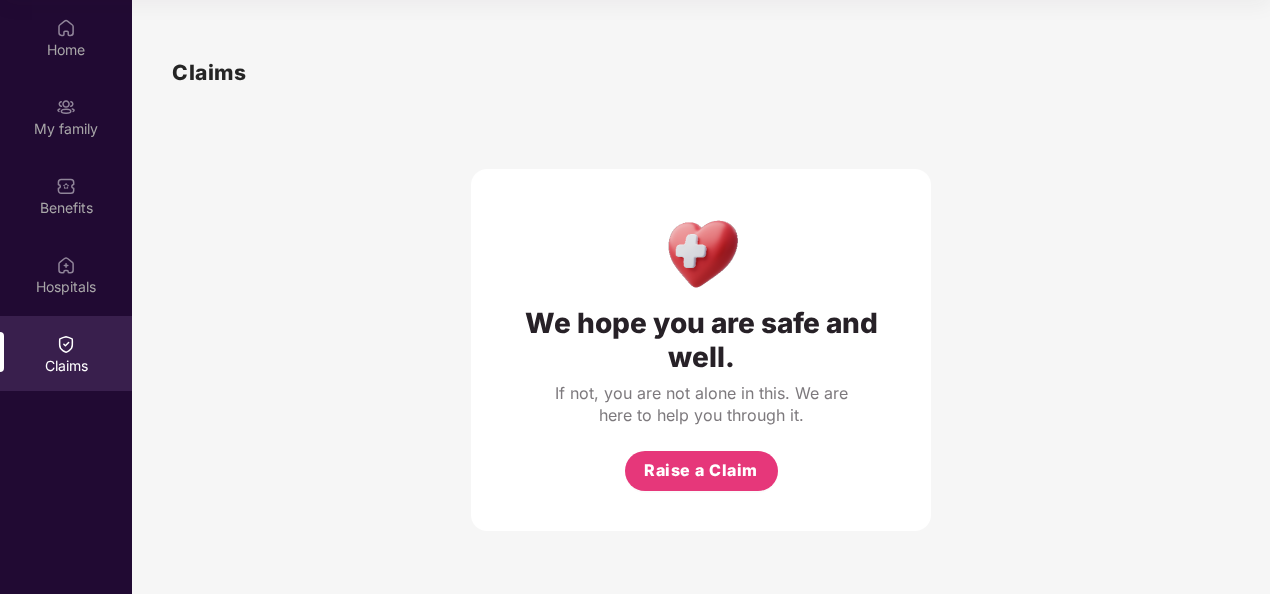 scroll, scrollTop: 0, scrollLeft: 0, axis: both 